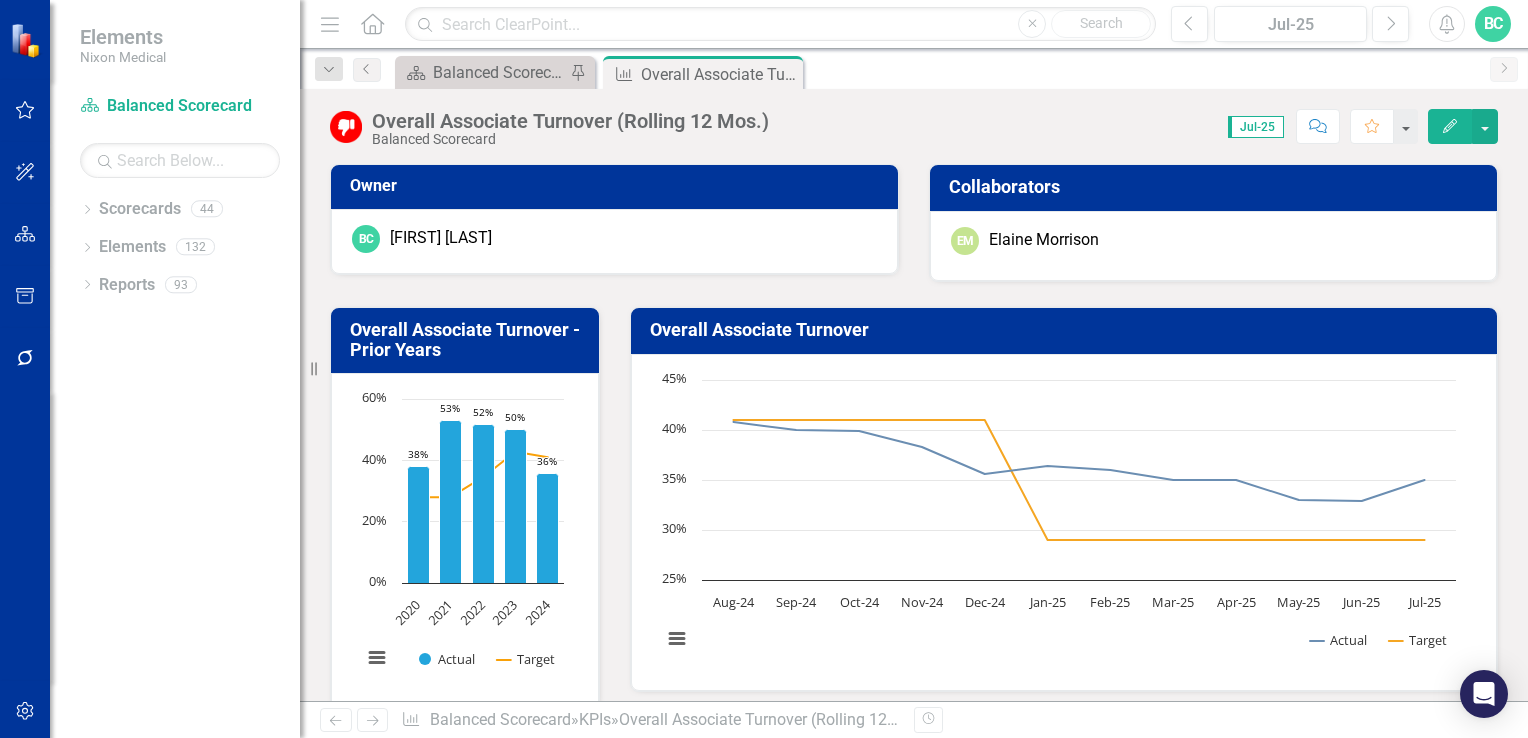 scroll, scrollTop: 0, scrollLeft: 0, axis: both 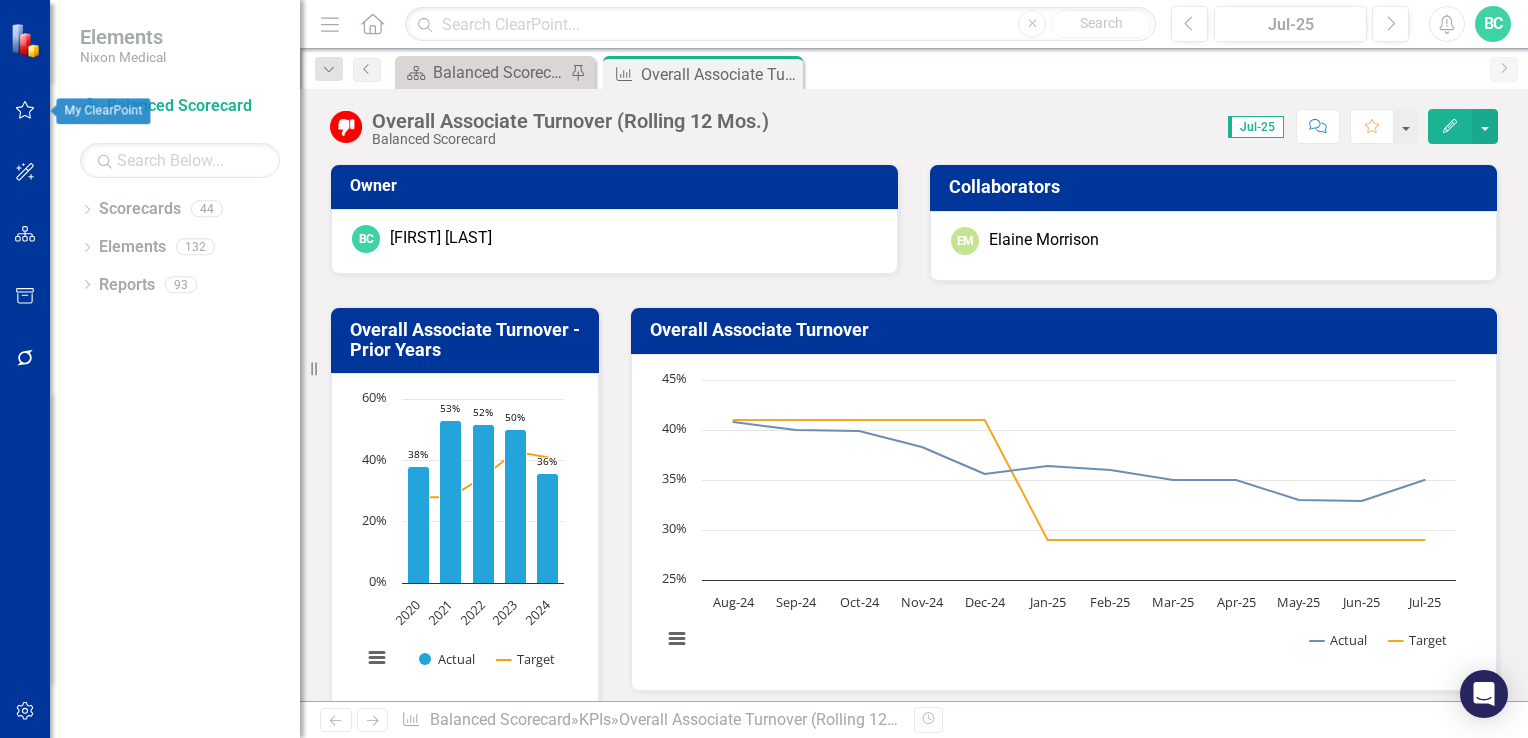 click 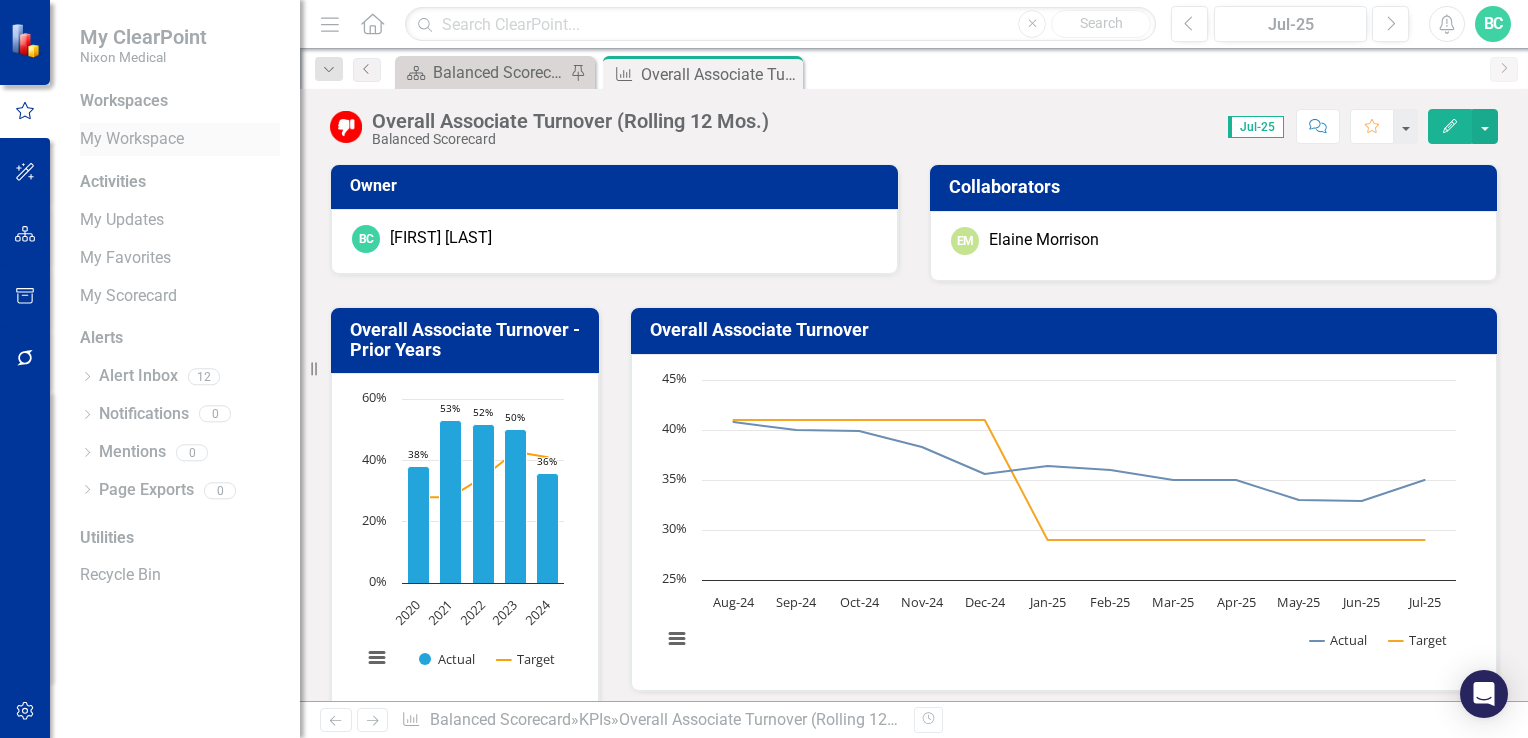click on "My Workspace" at bounding box center (180, 139) 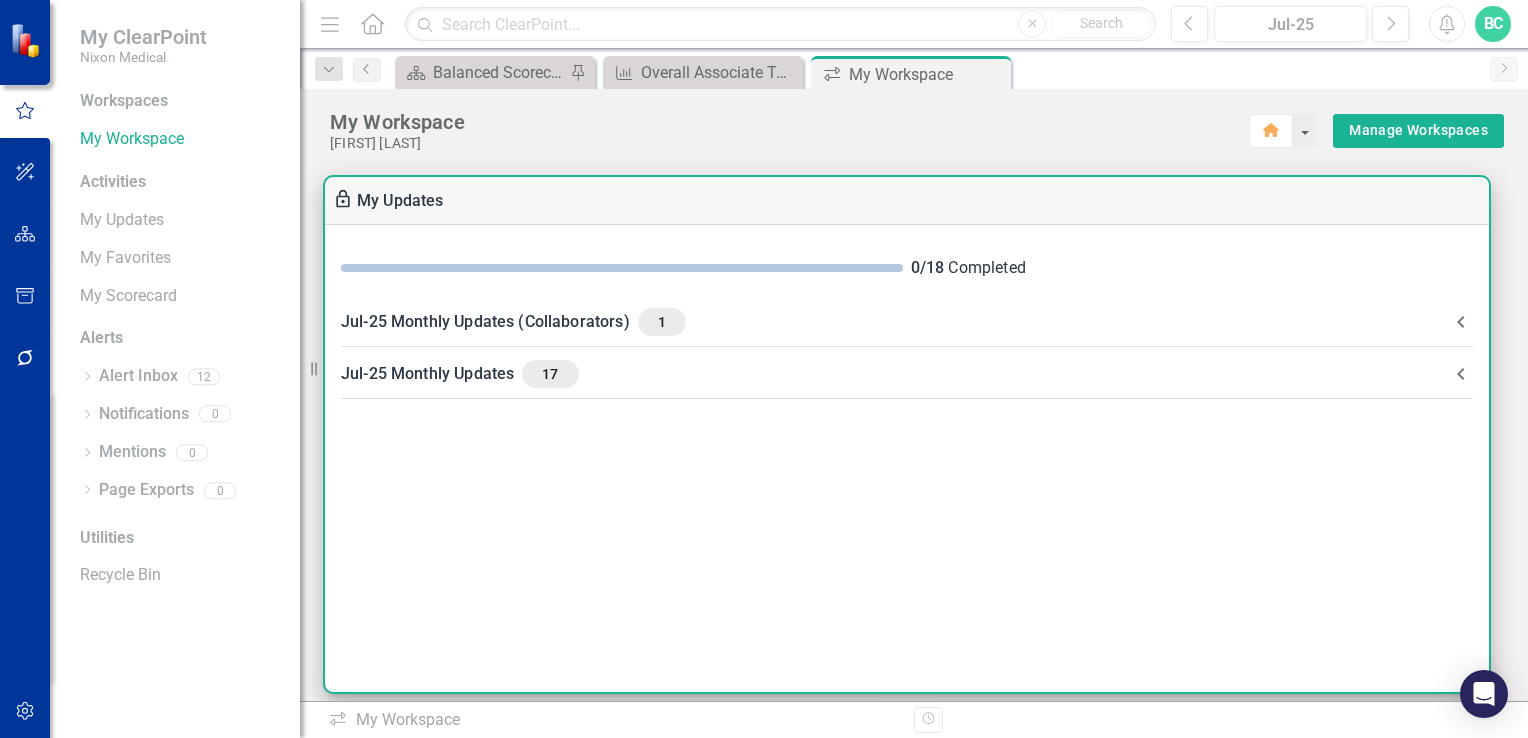 click on "1" at bounding box center [662, 322] 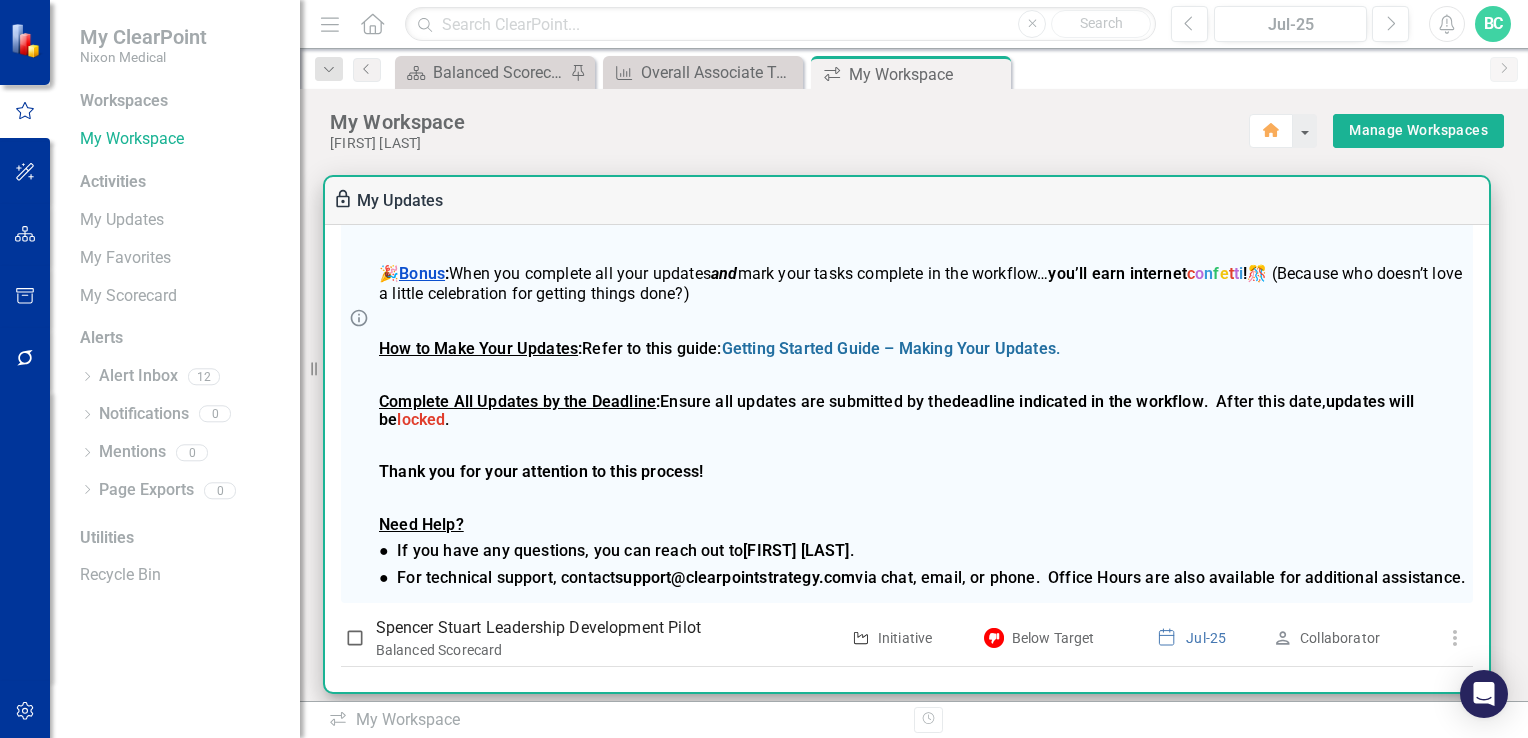 scroll, scrollTop: 419, scrollLeft: 0, axis: vertical 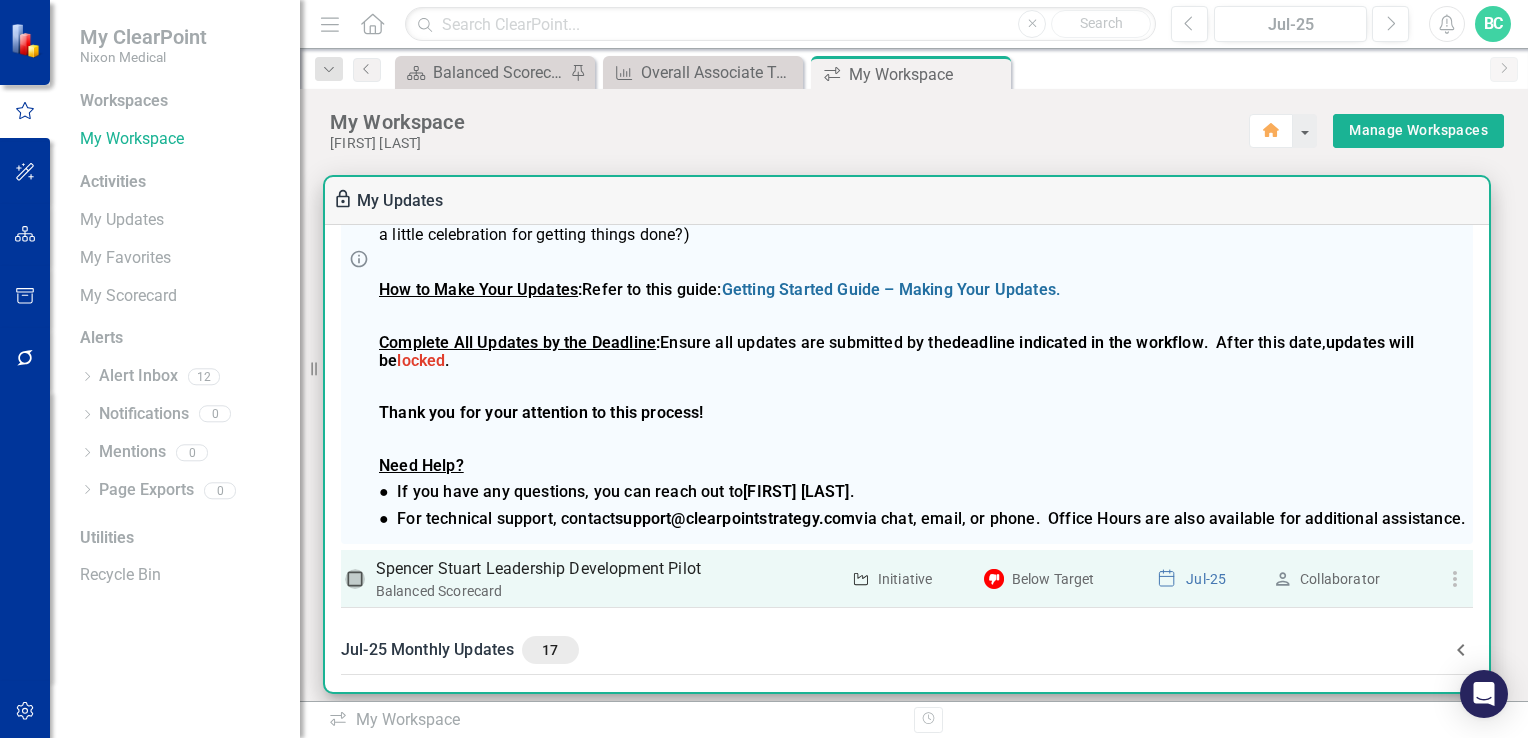 click at bounding box center [355, 579] 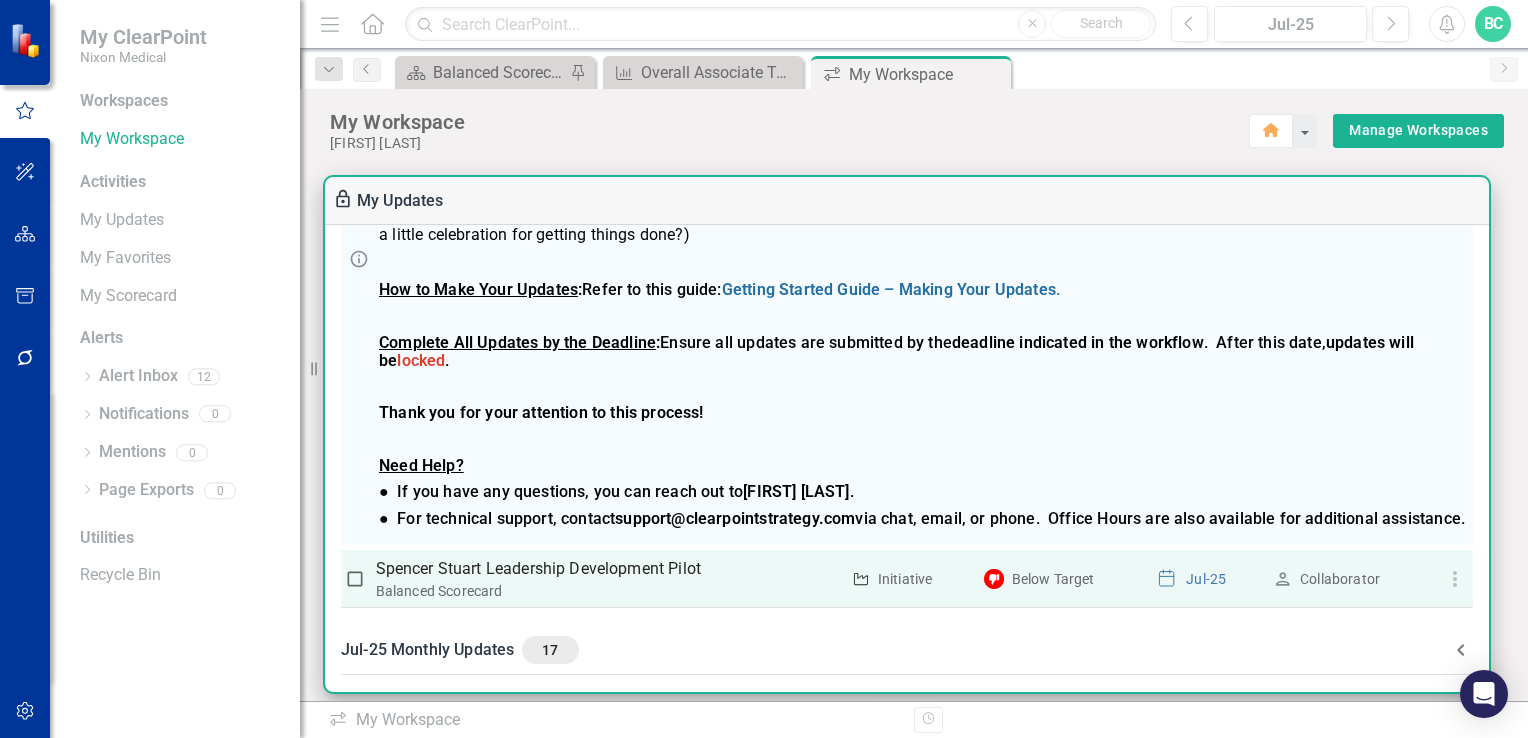 checkbox on "true" 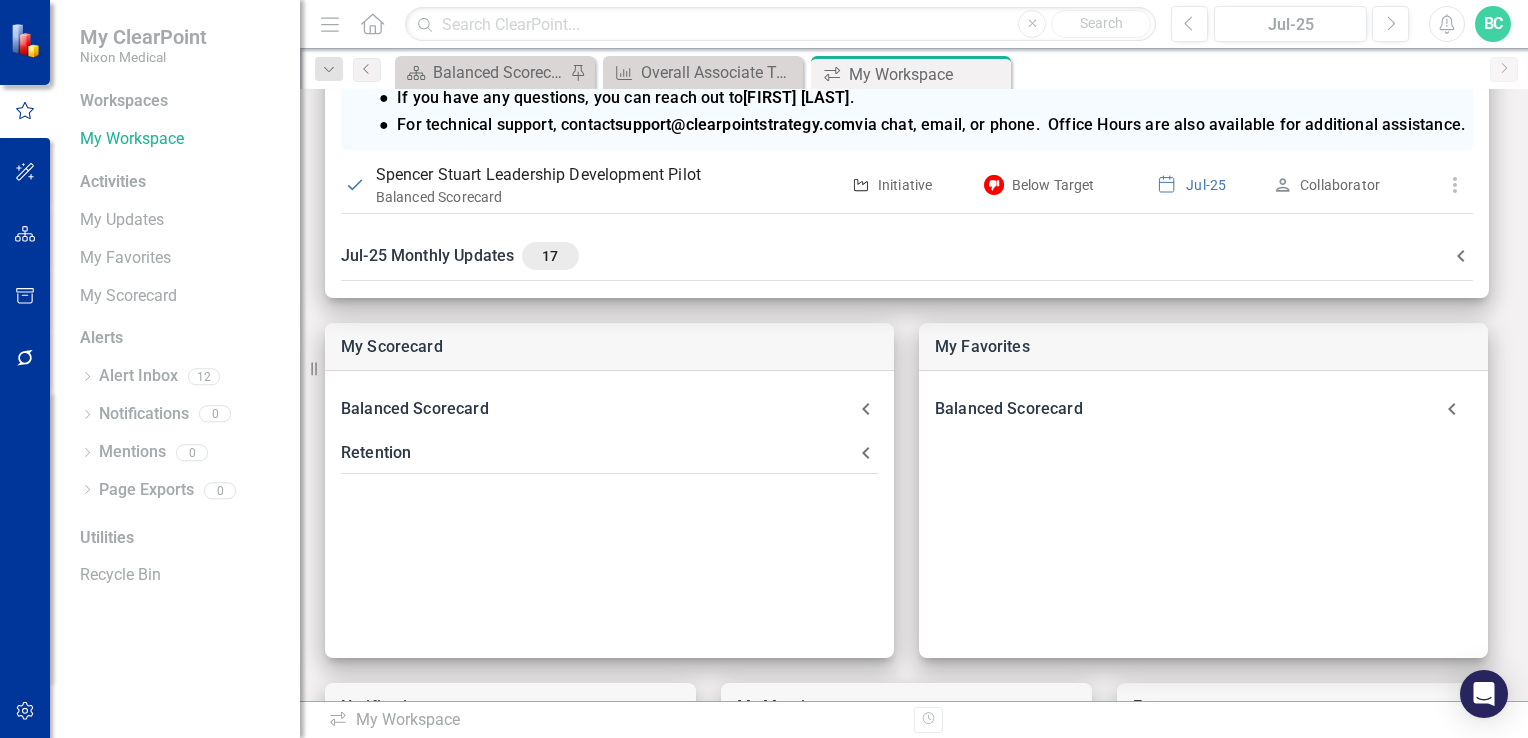 scroll, scrollTop: 0, scrollLeft: 0, axis: both 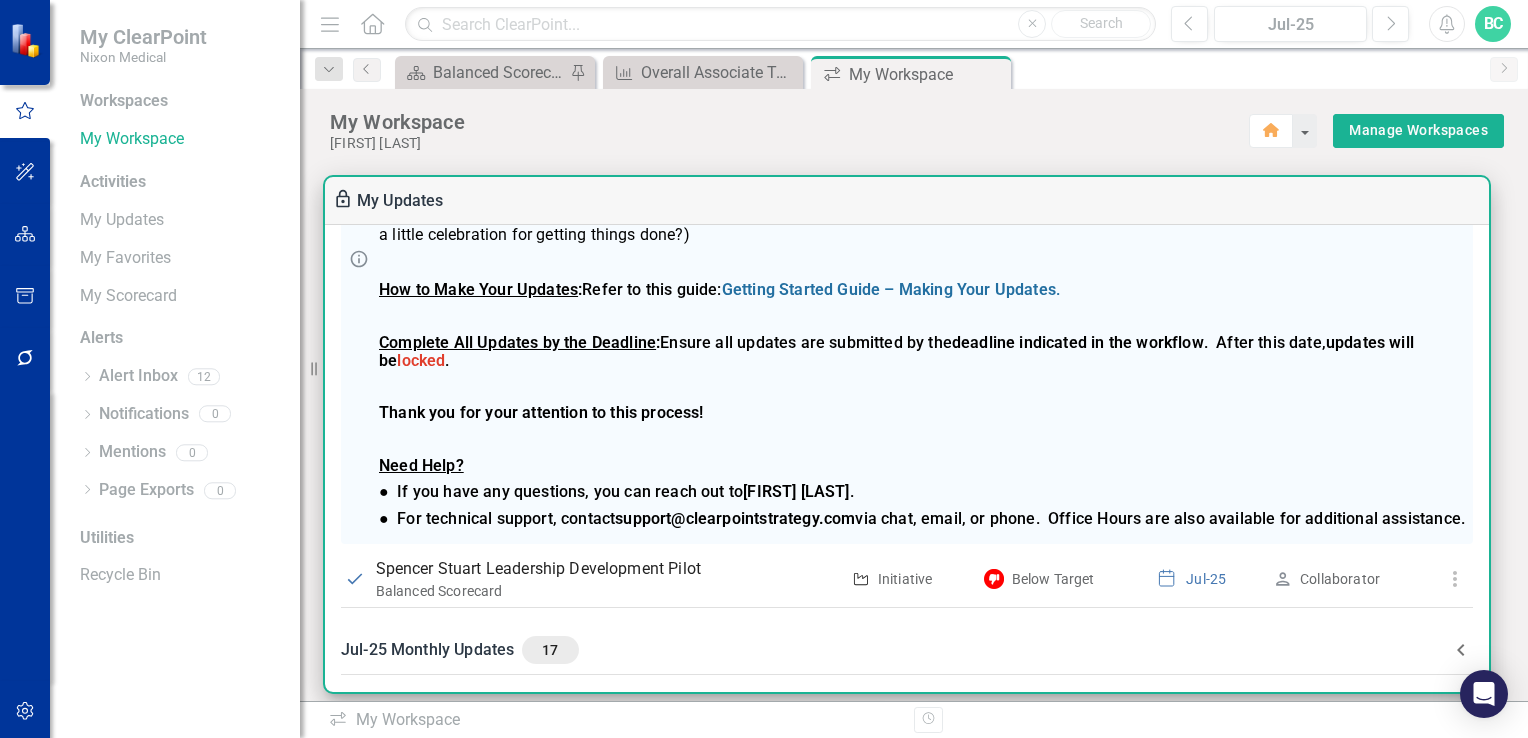 click on "17" at bounding box center [550, 650] 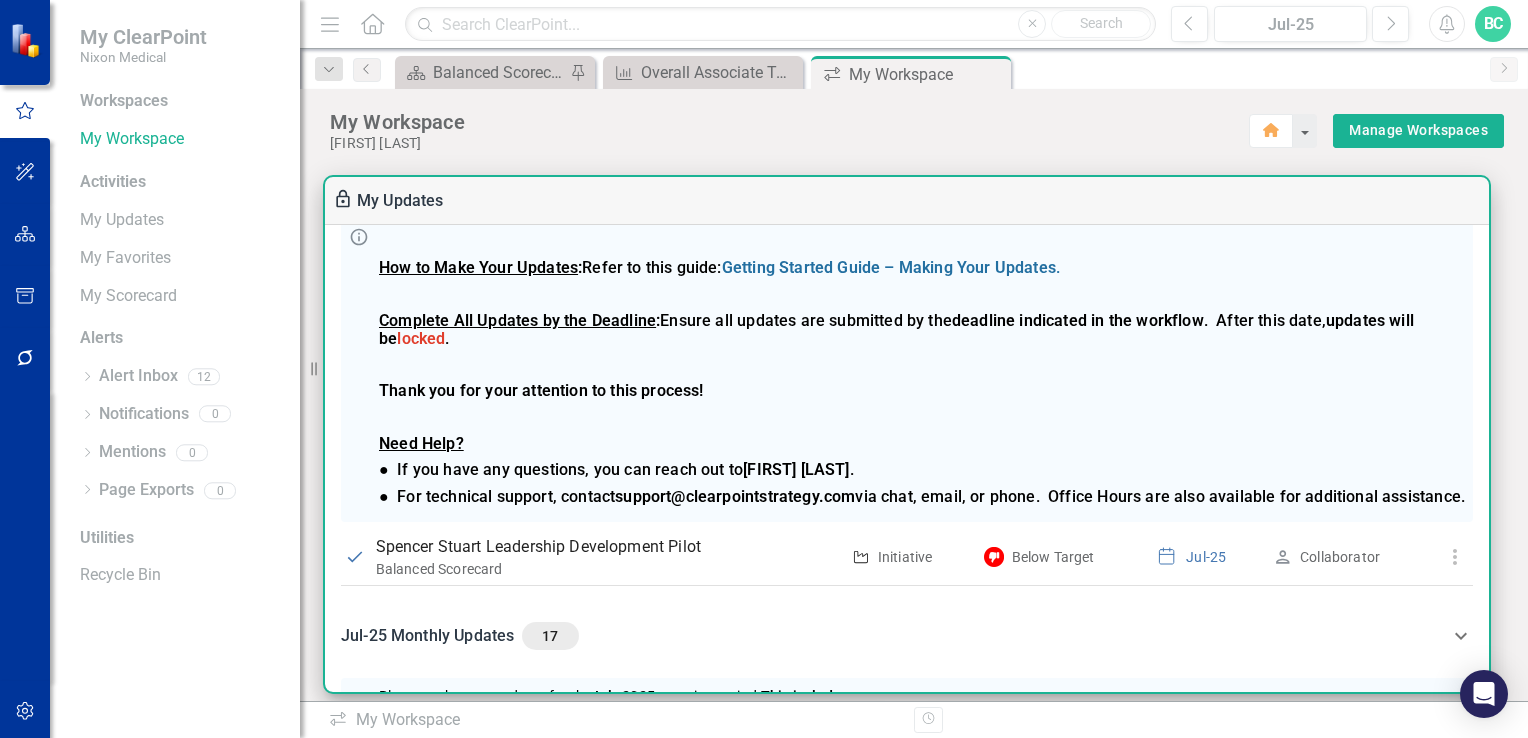 scroll, scrollTop: 702, scrollLeft: 0, axis: vertical 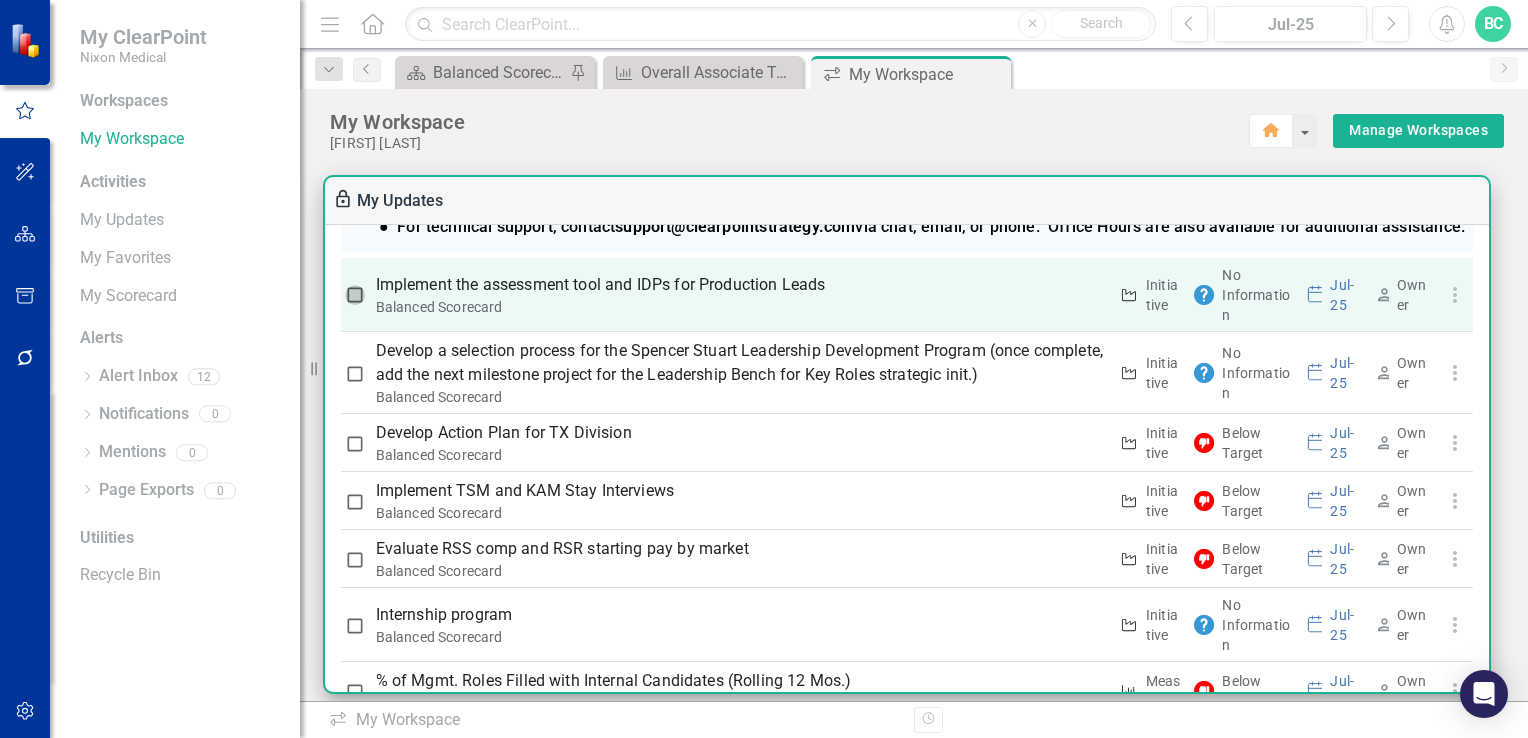 click at bounding box center (355, 295) 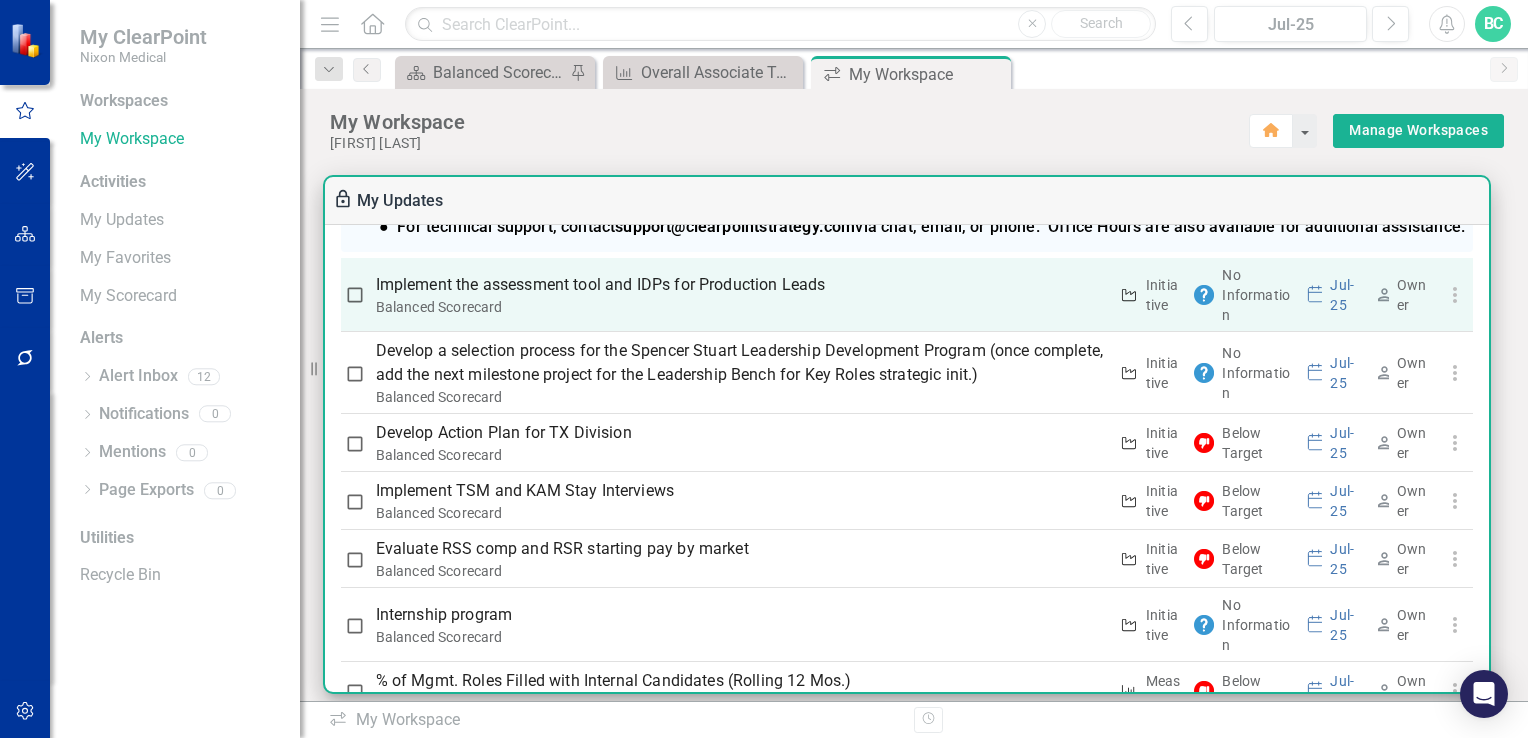 click at bounding box center (355, 295) 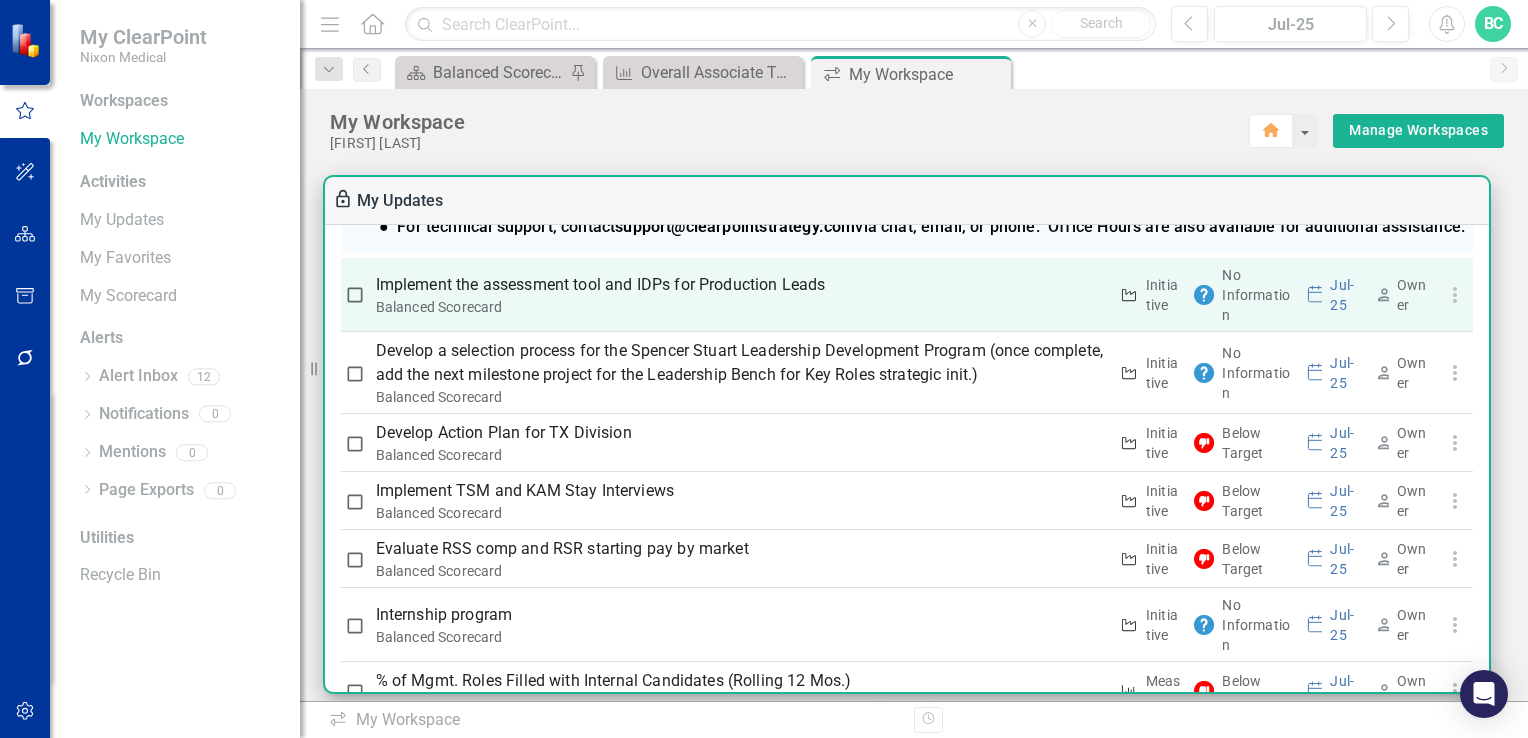 checkbox on "true" 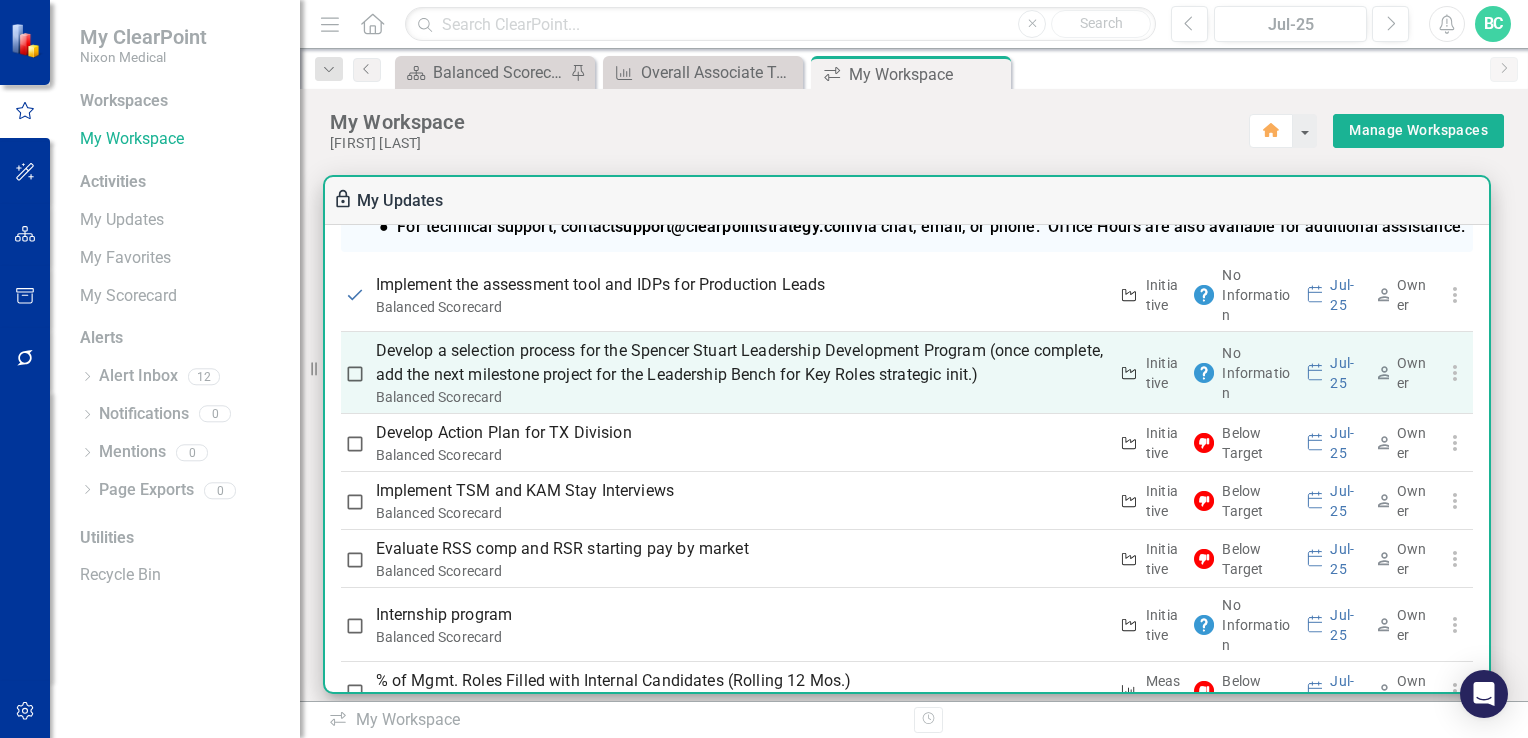 click at bounding box center (355, 374) 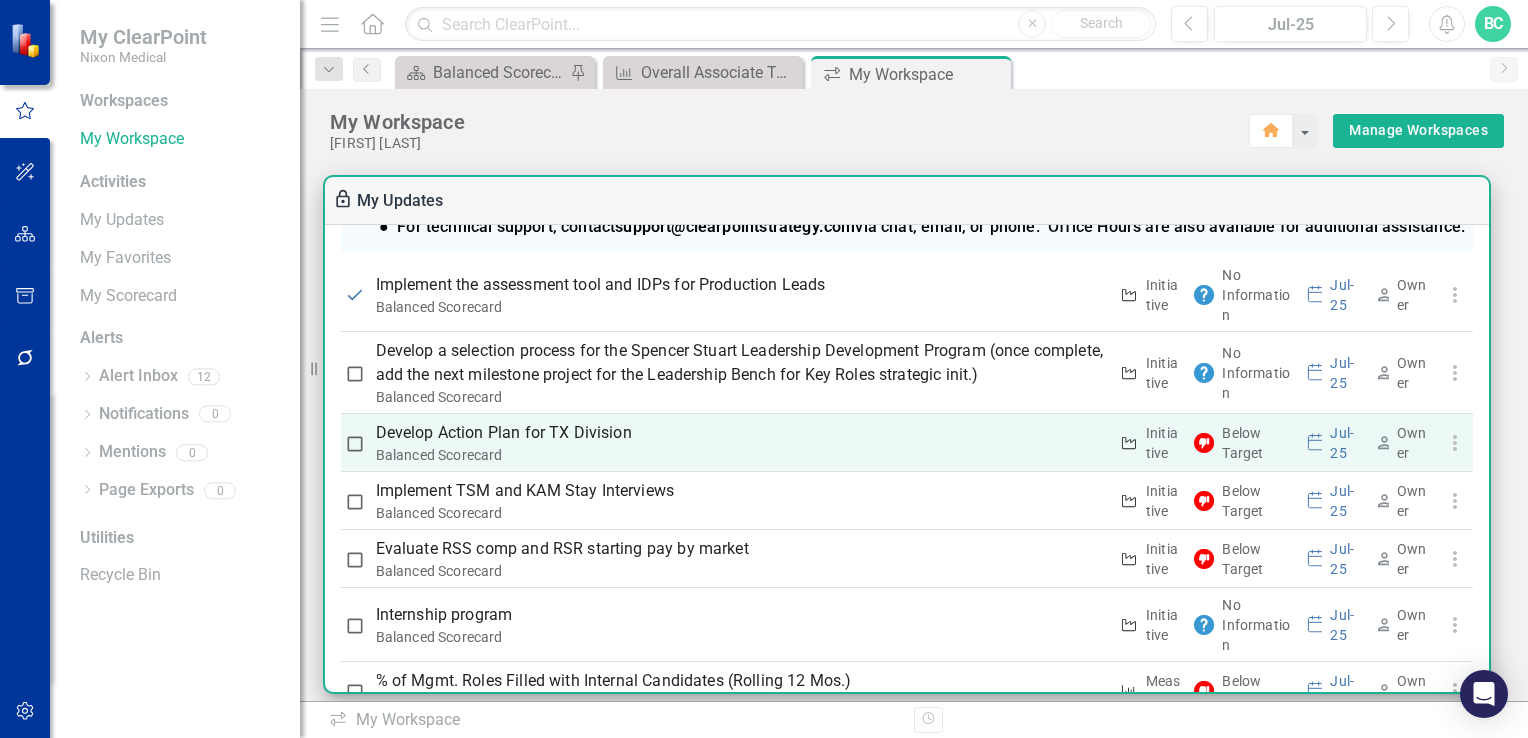 checkbox on "true" 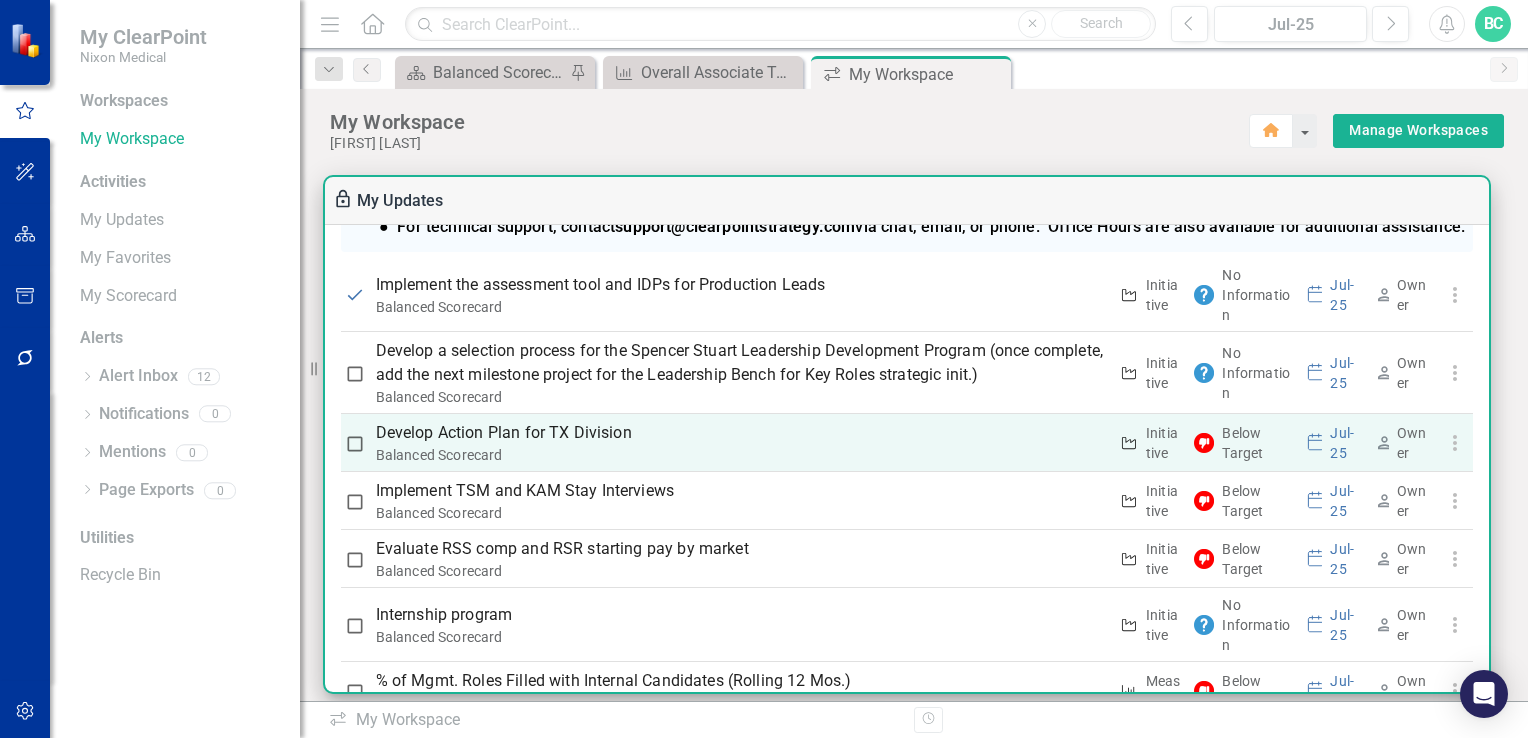 click at bounding box center [355, 444] 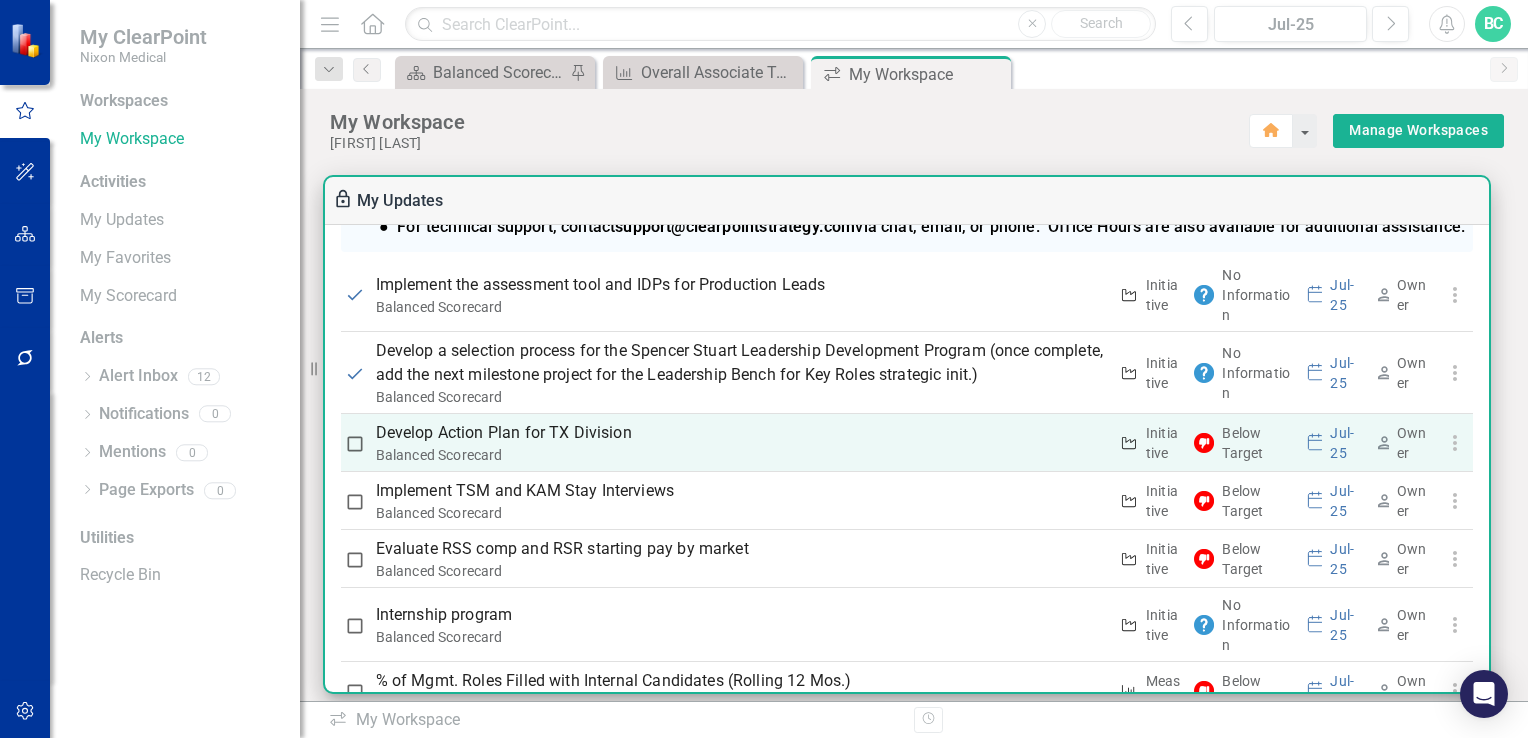checkbox on "true" 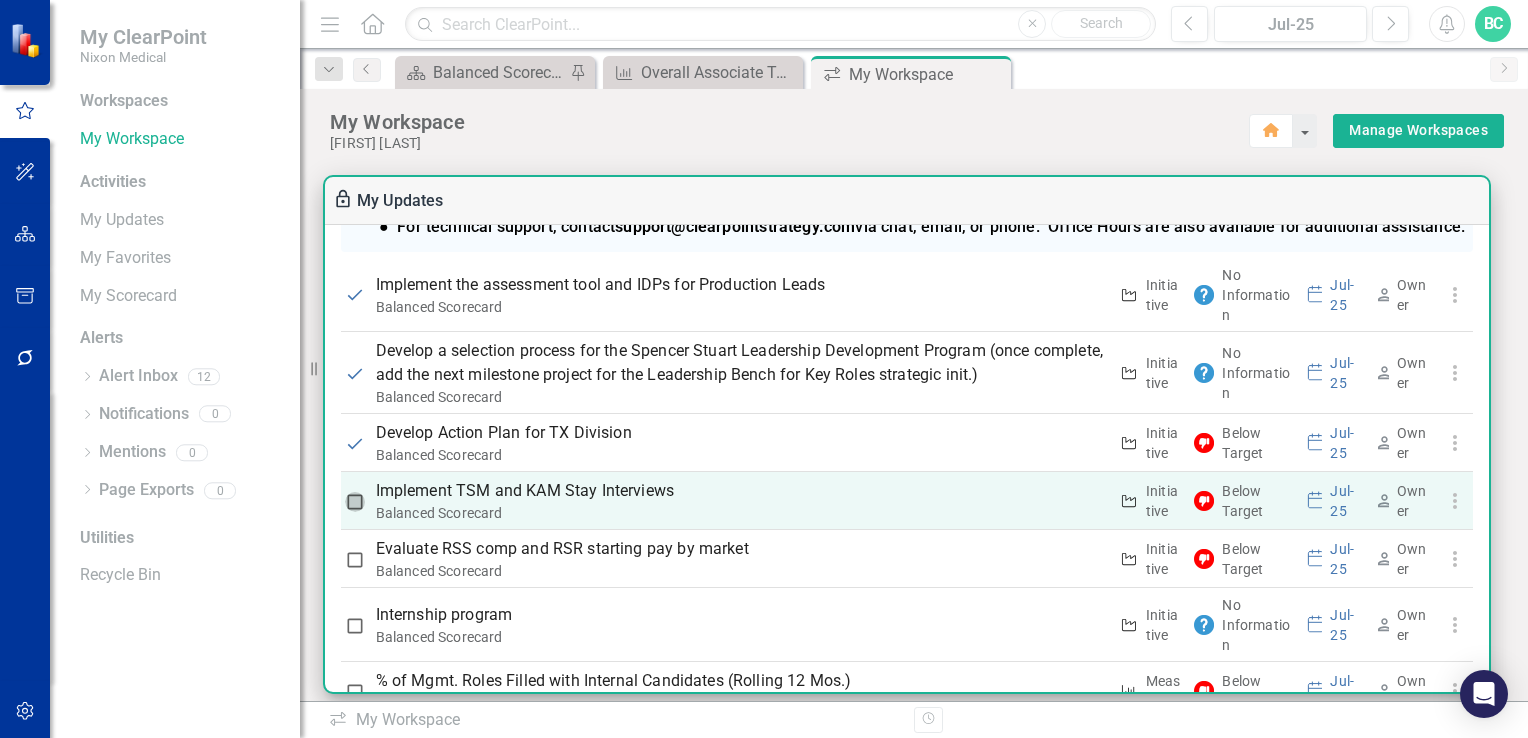 click at bounding box center (355, 502) 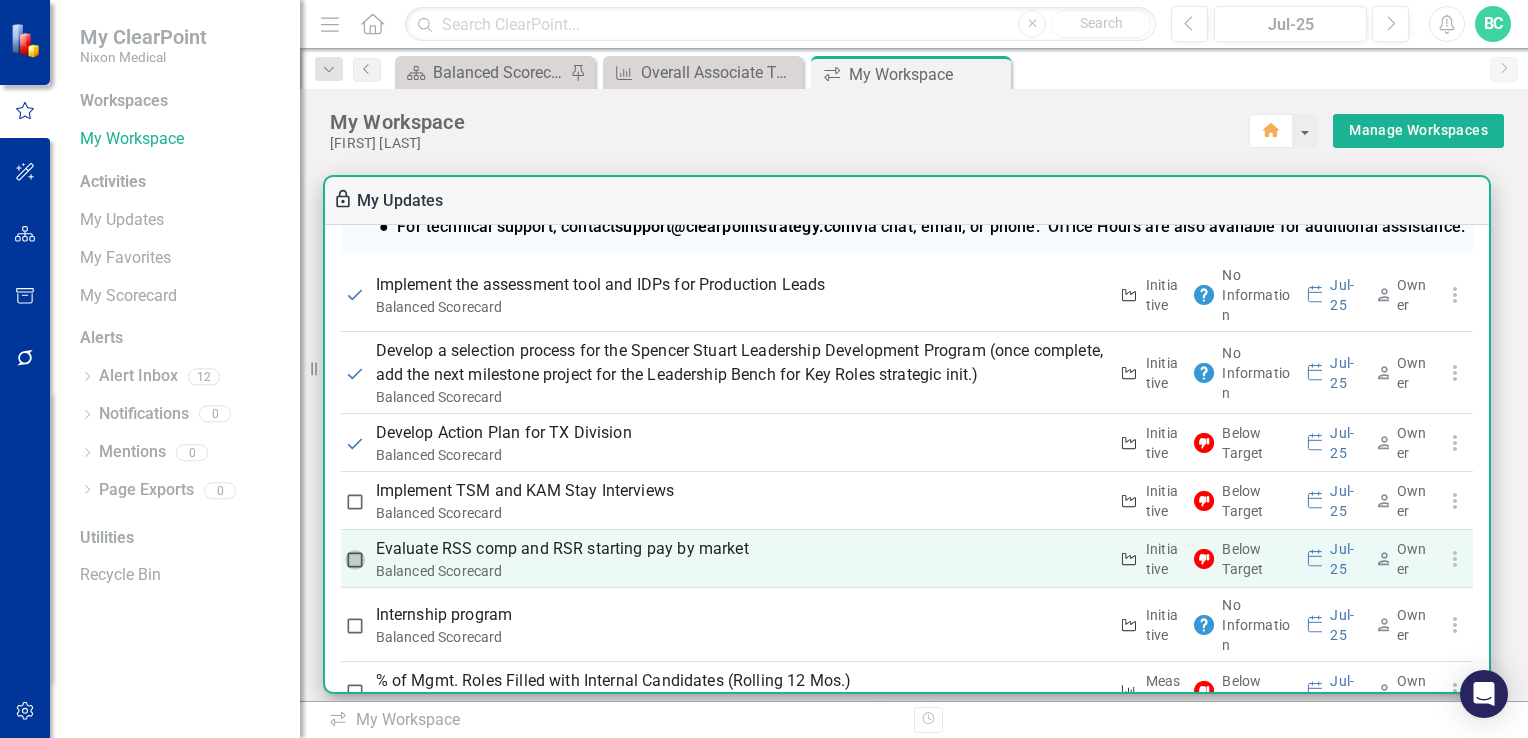 click at bounding box center (355, 560) 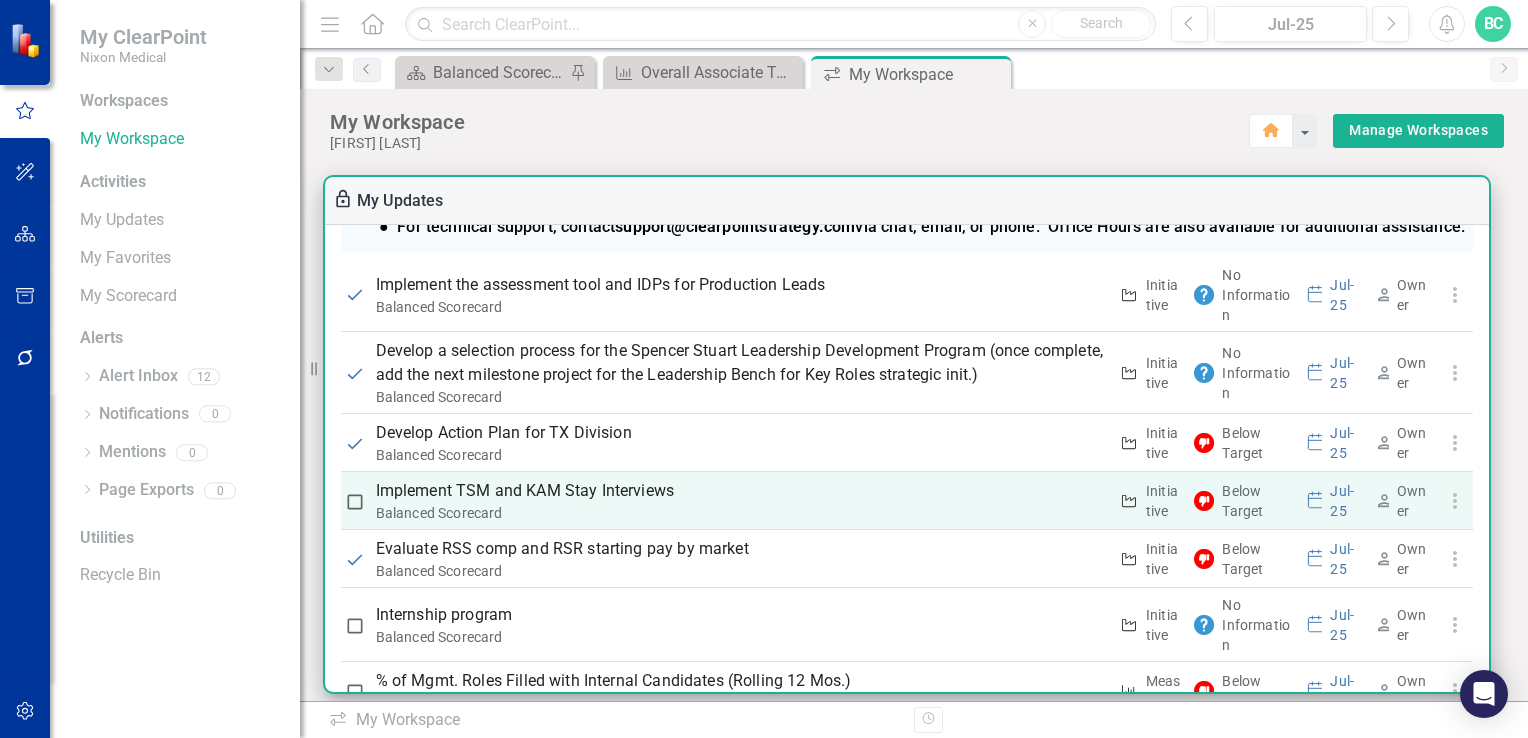 click at bounding box center [355, 502] 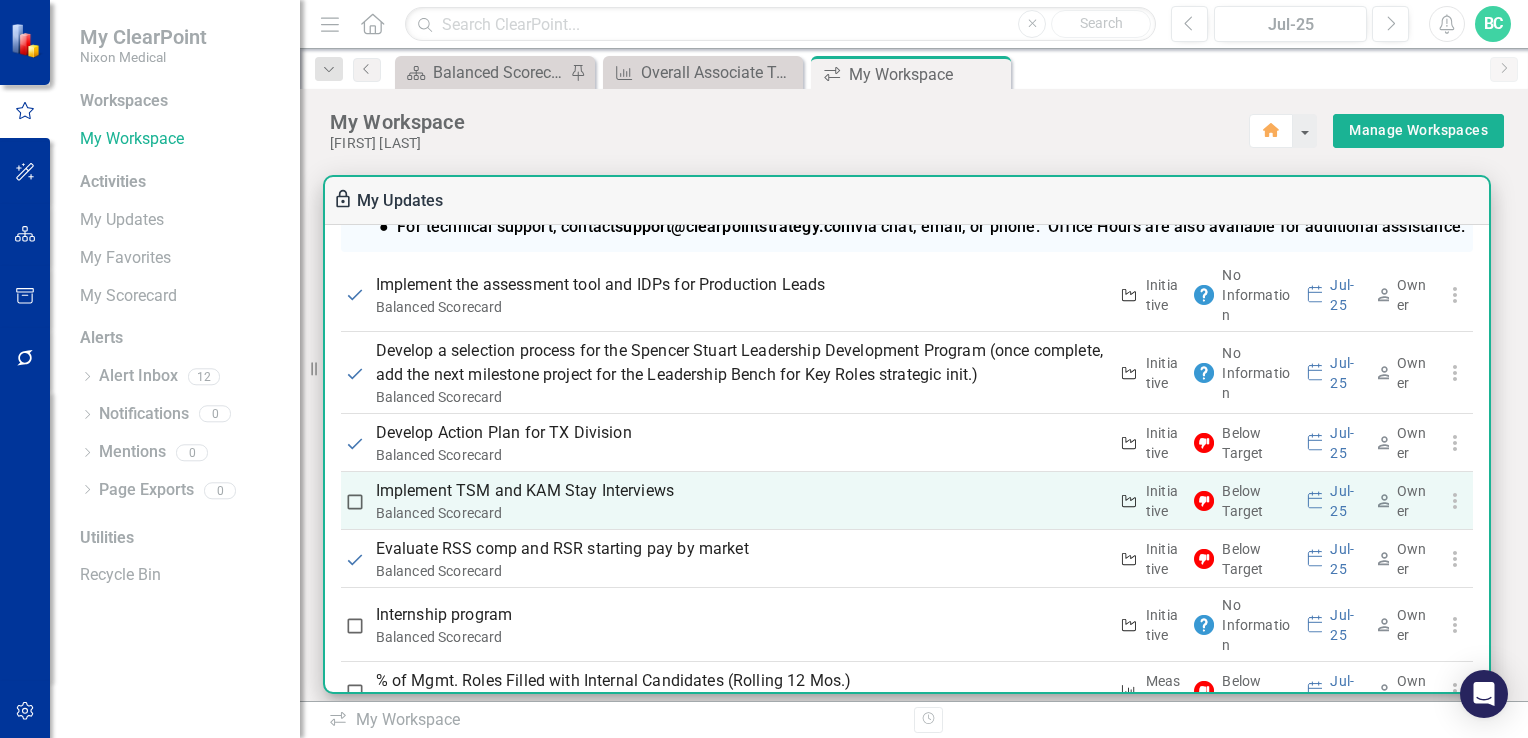 checkbox on "true" 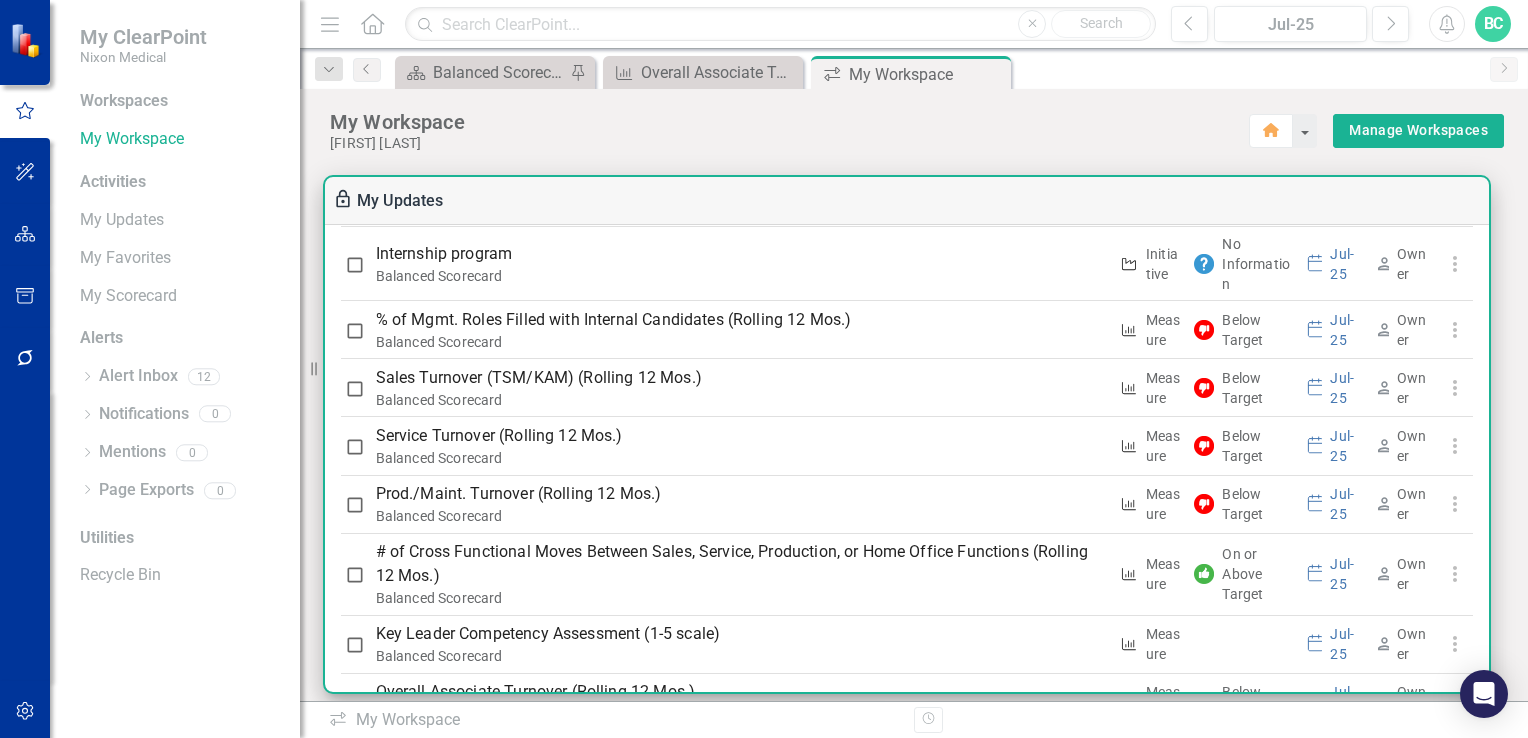 scroll, scrollTop: 1780, scrollLeft: 0, axis: vertical 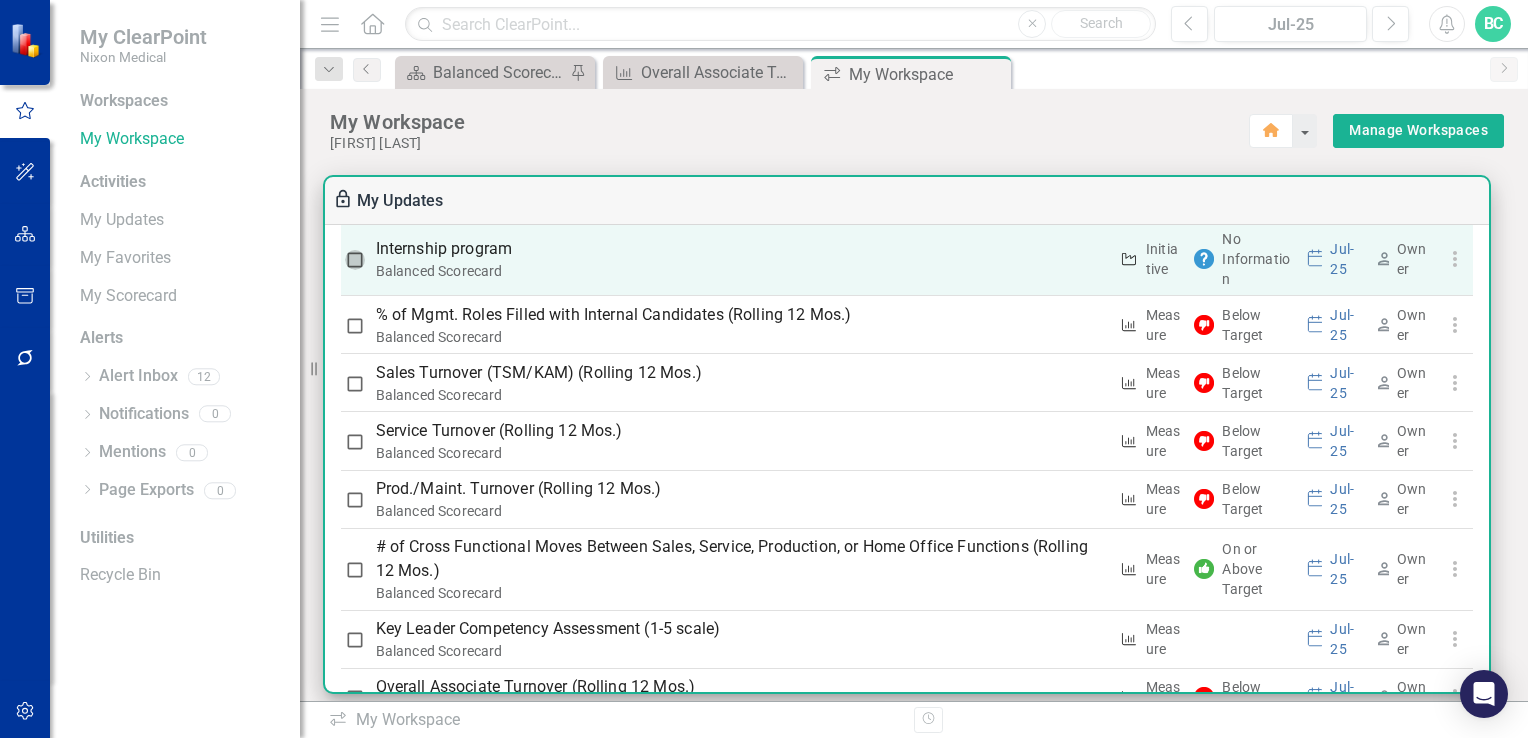 click at bounding box center [355, 260] 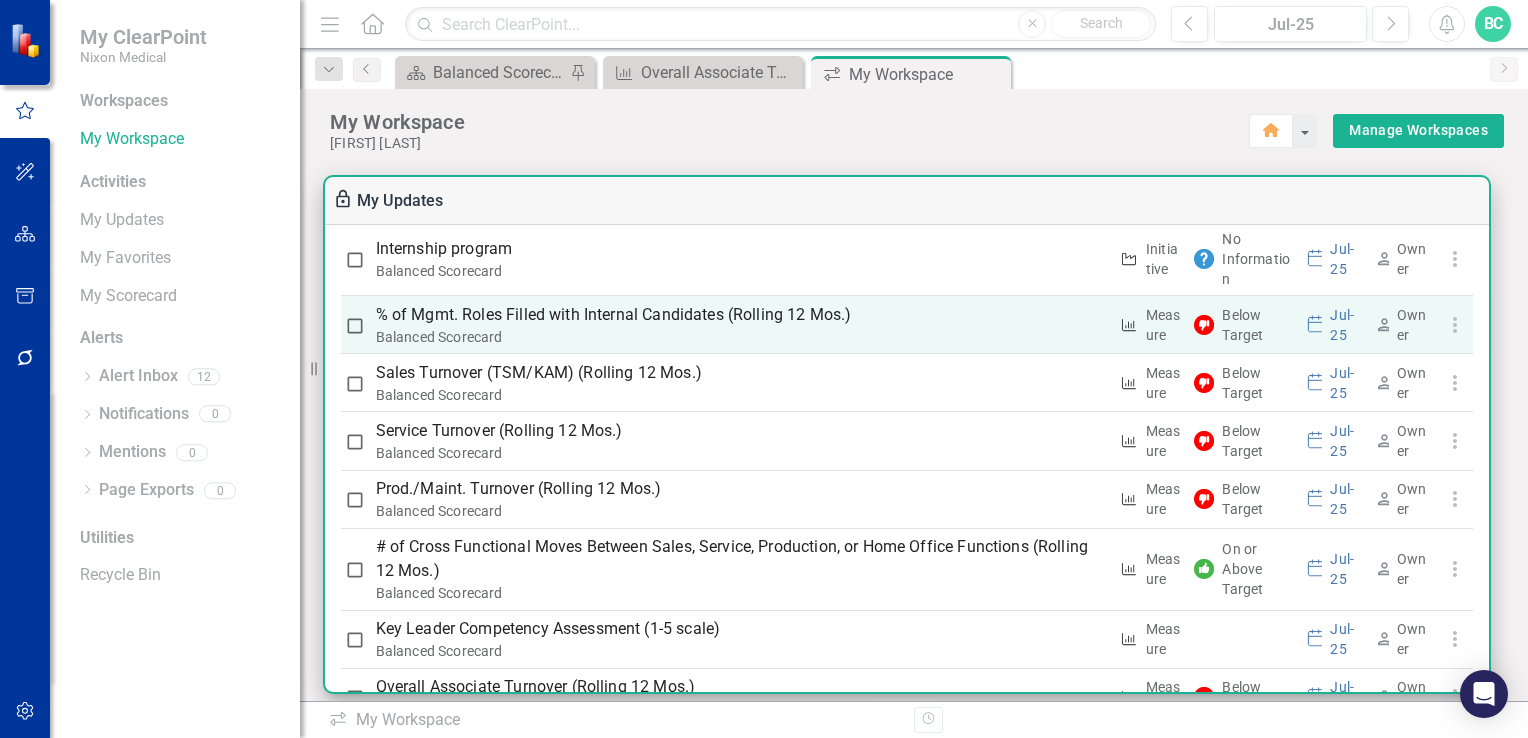 checkbox on "true" 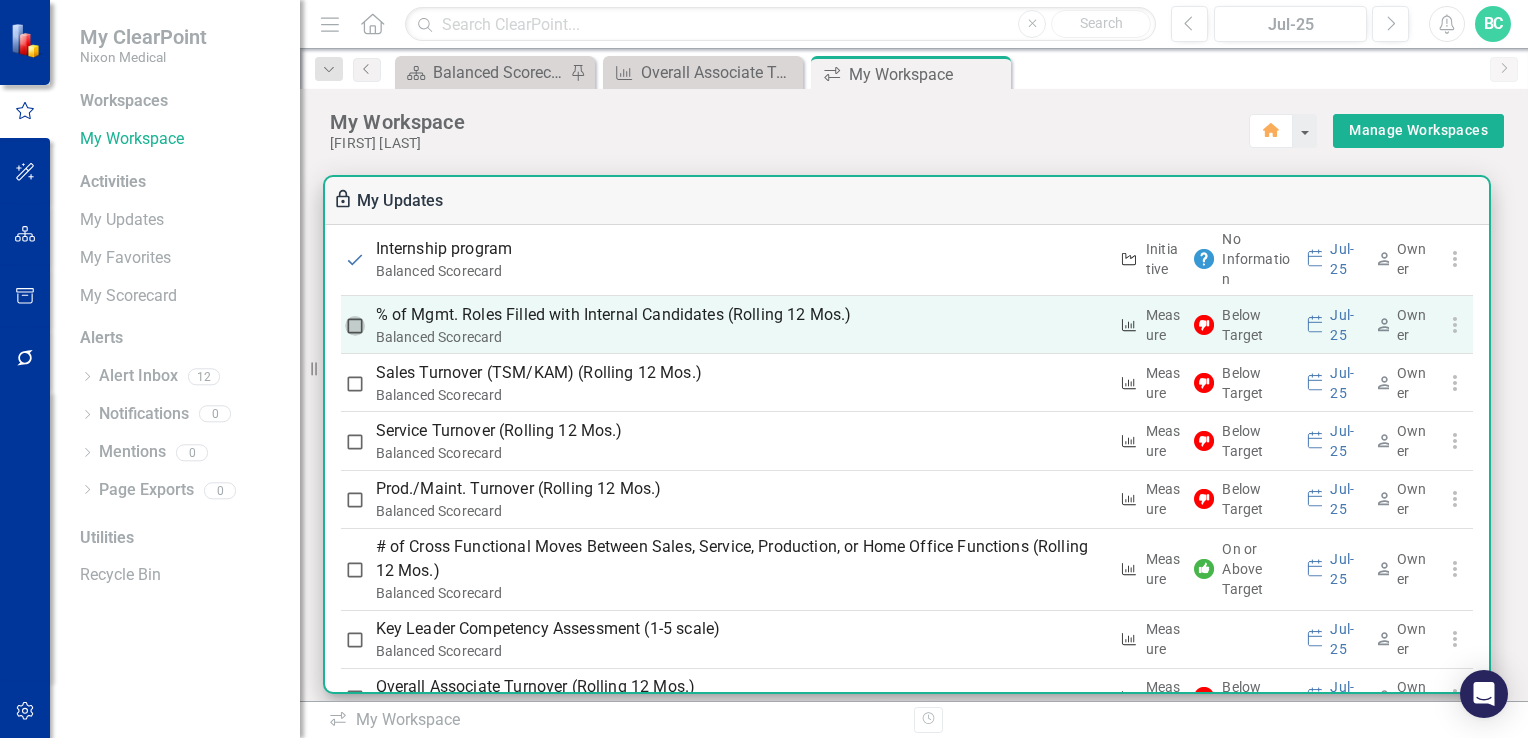click at bounding box center (355, 326) 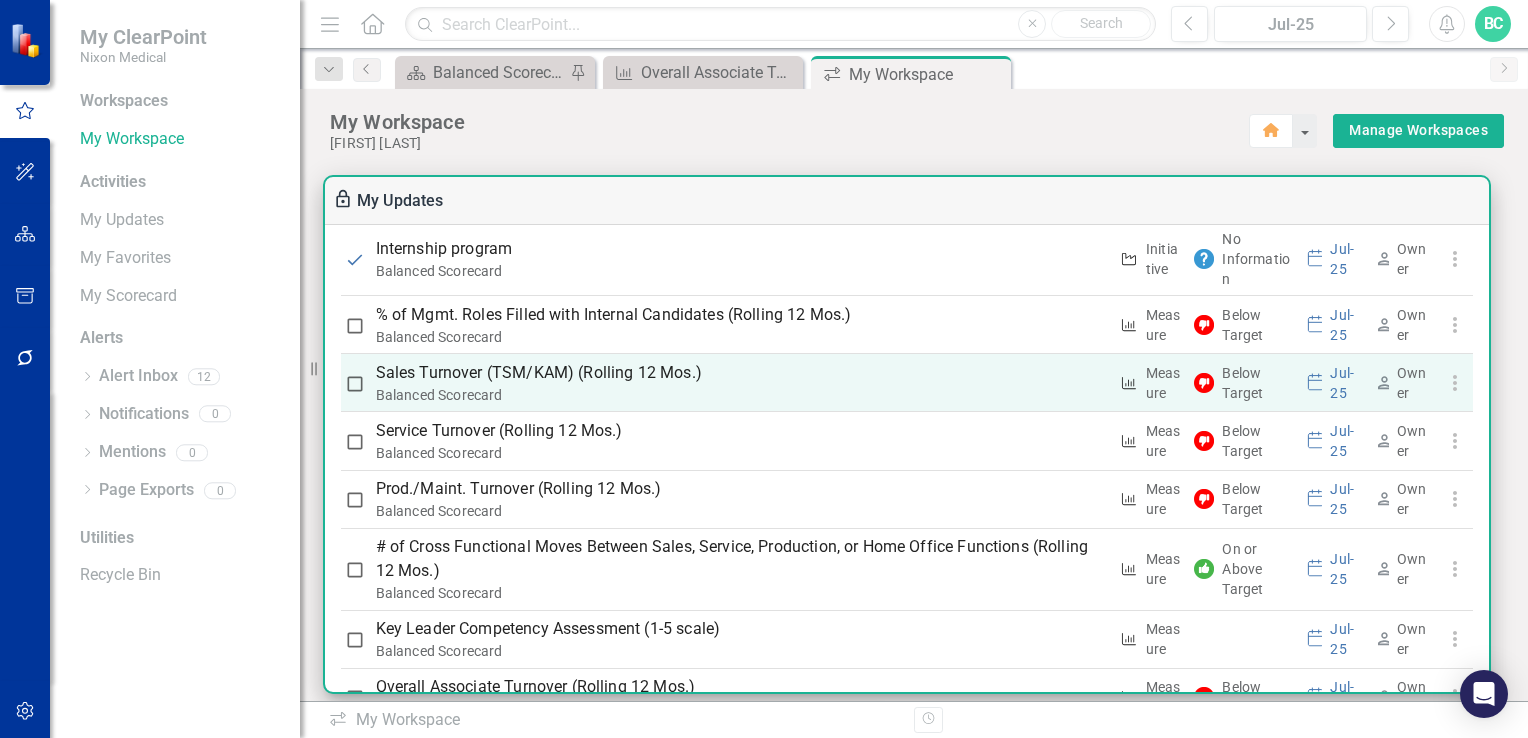 checkbox on "true" 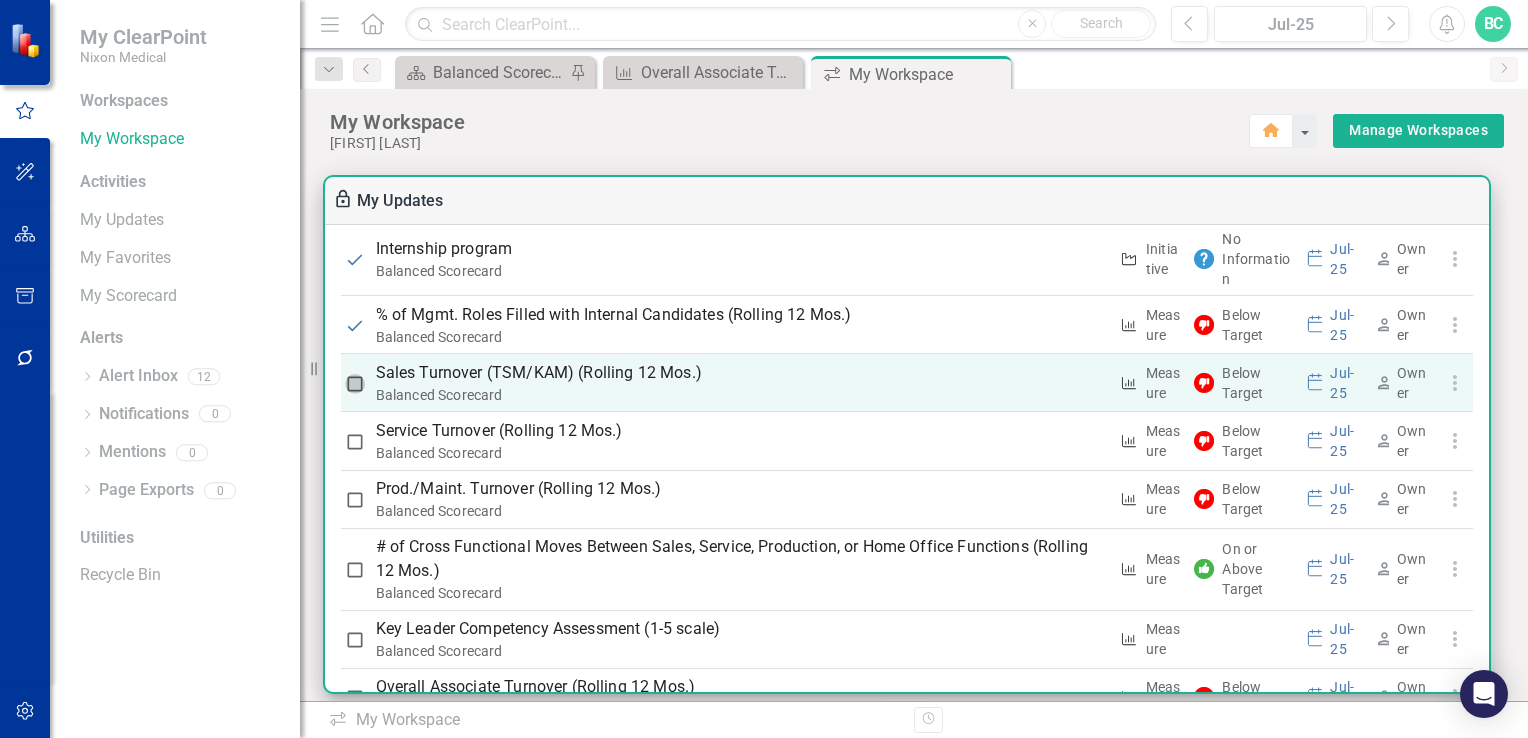 click at bounding box center [355, 384] 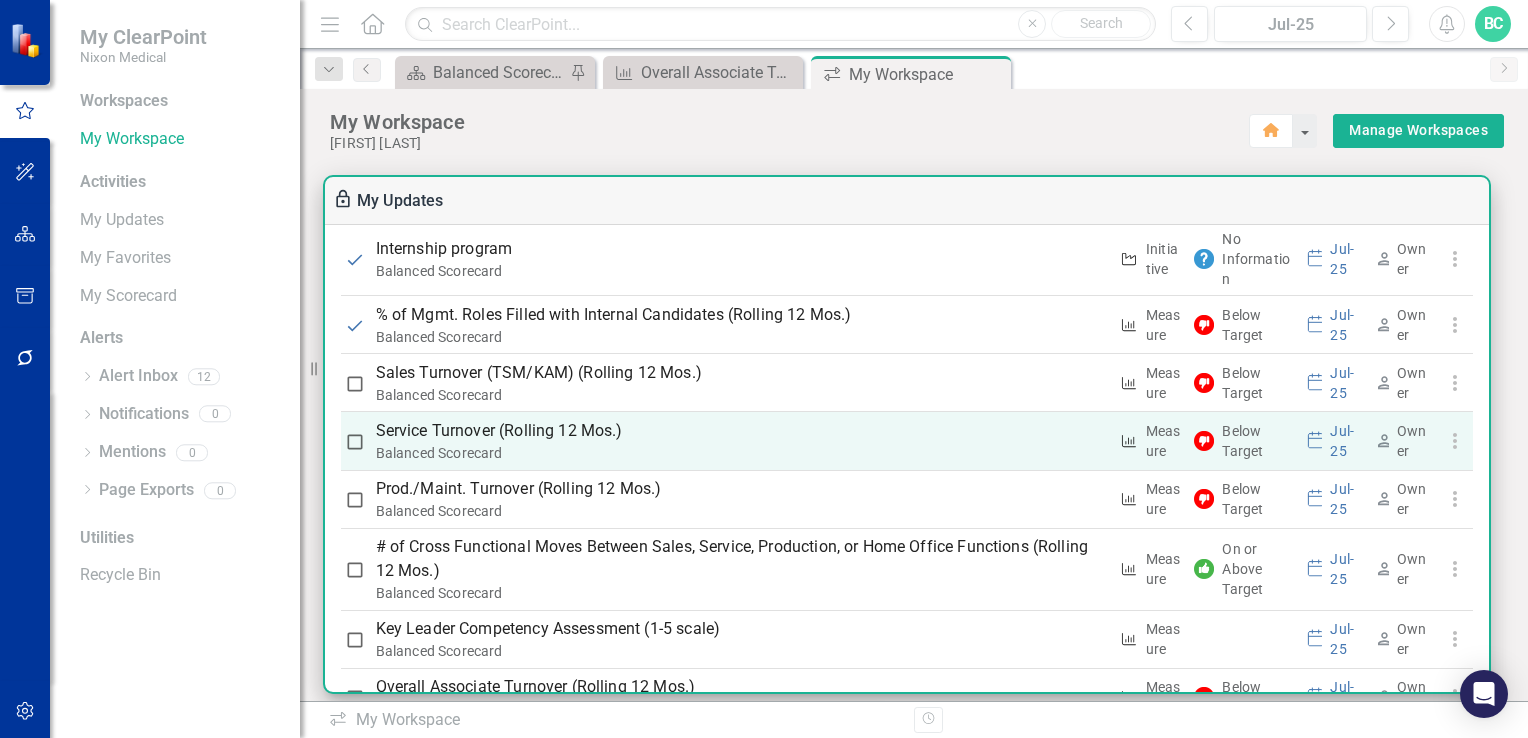 checkbox on "true" 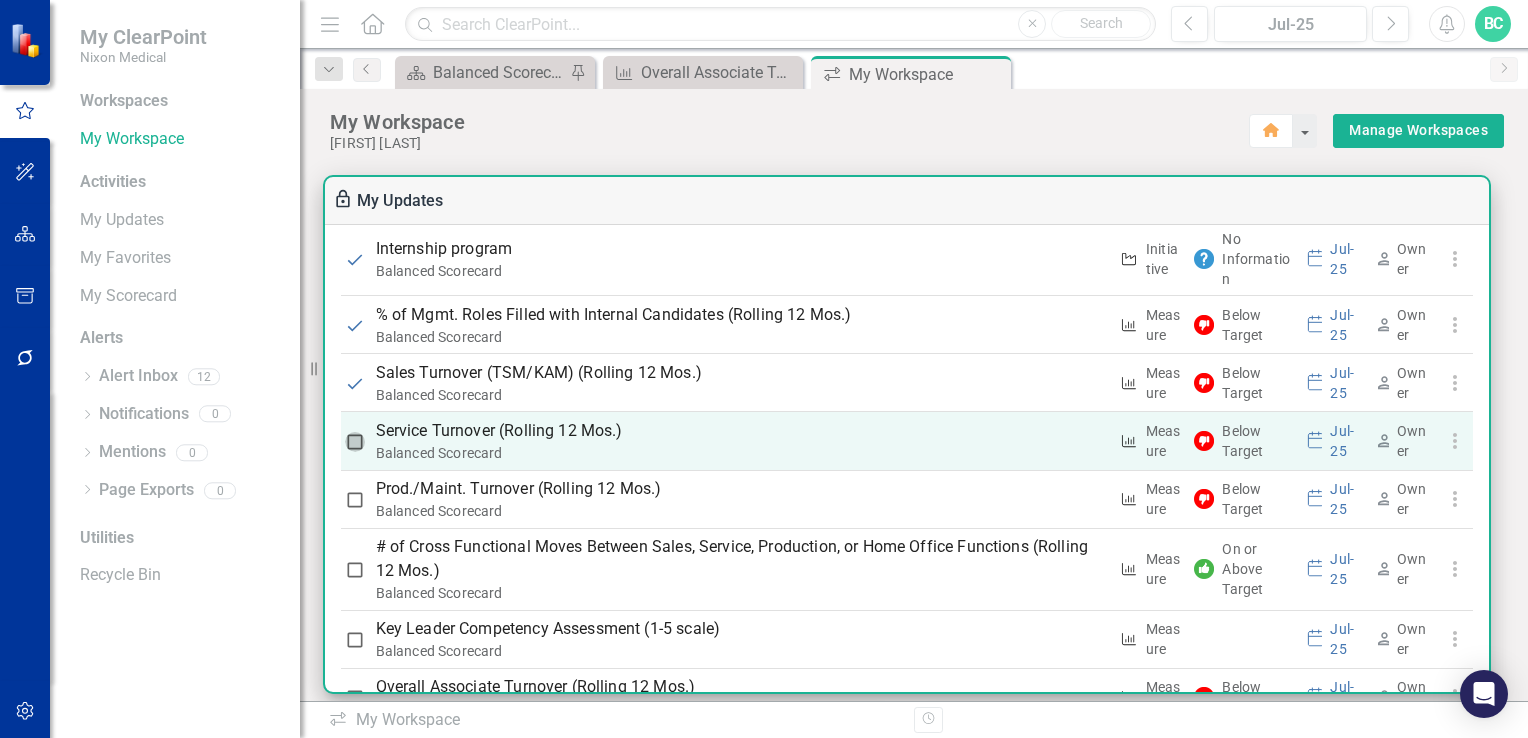 click at bounding box center (355, 442) 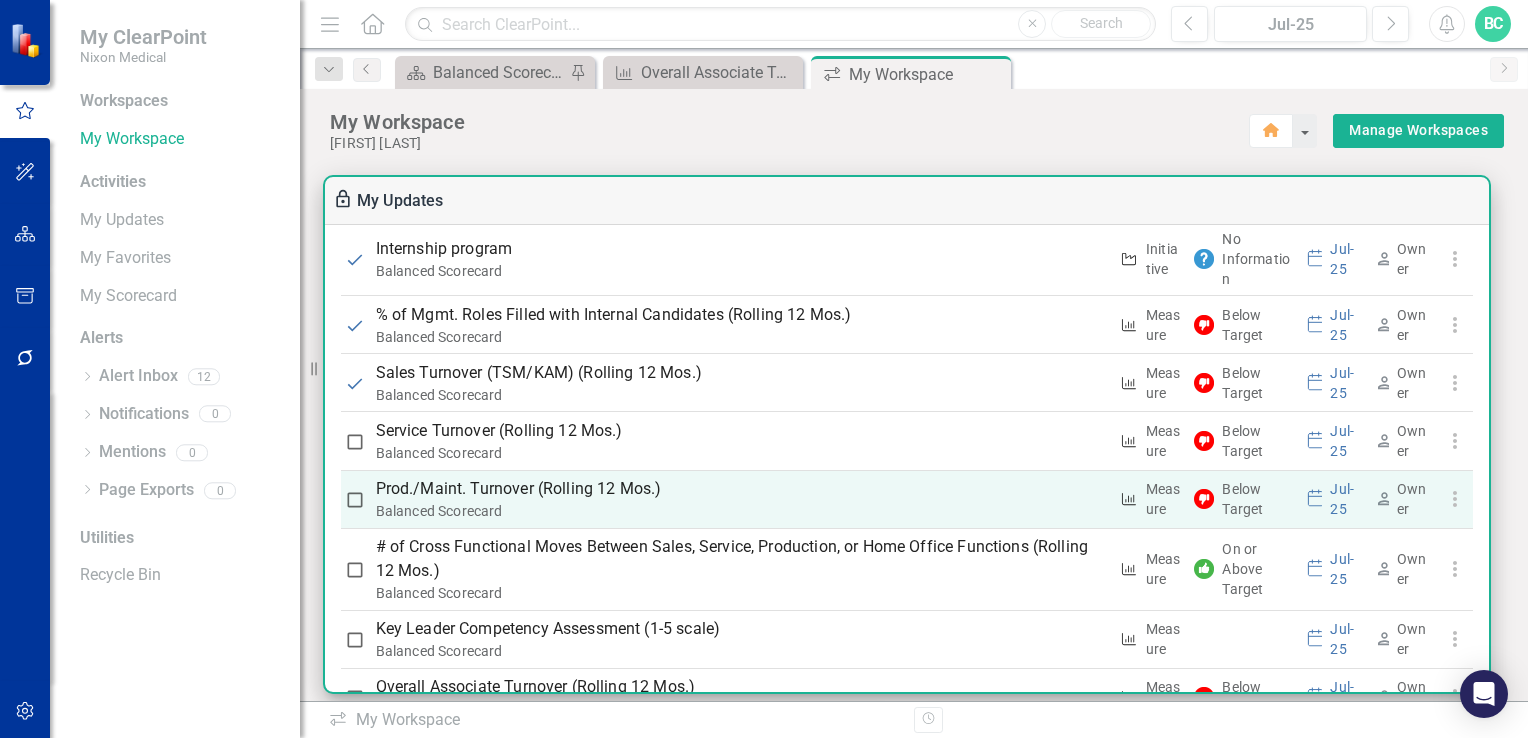 checkbox on "true" 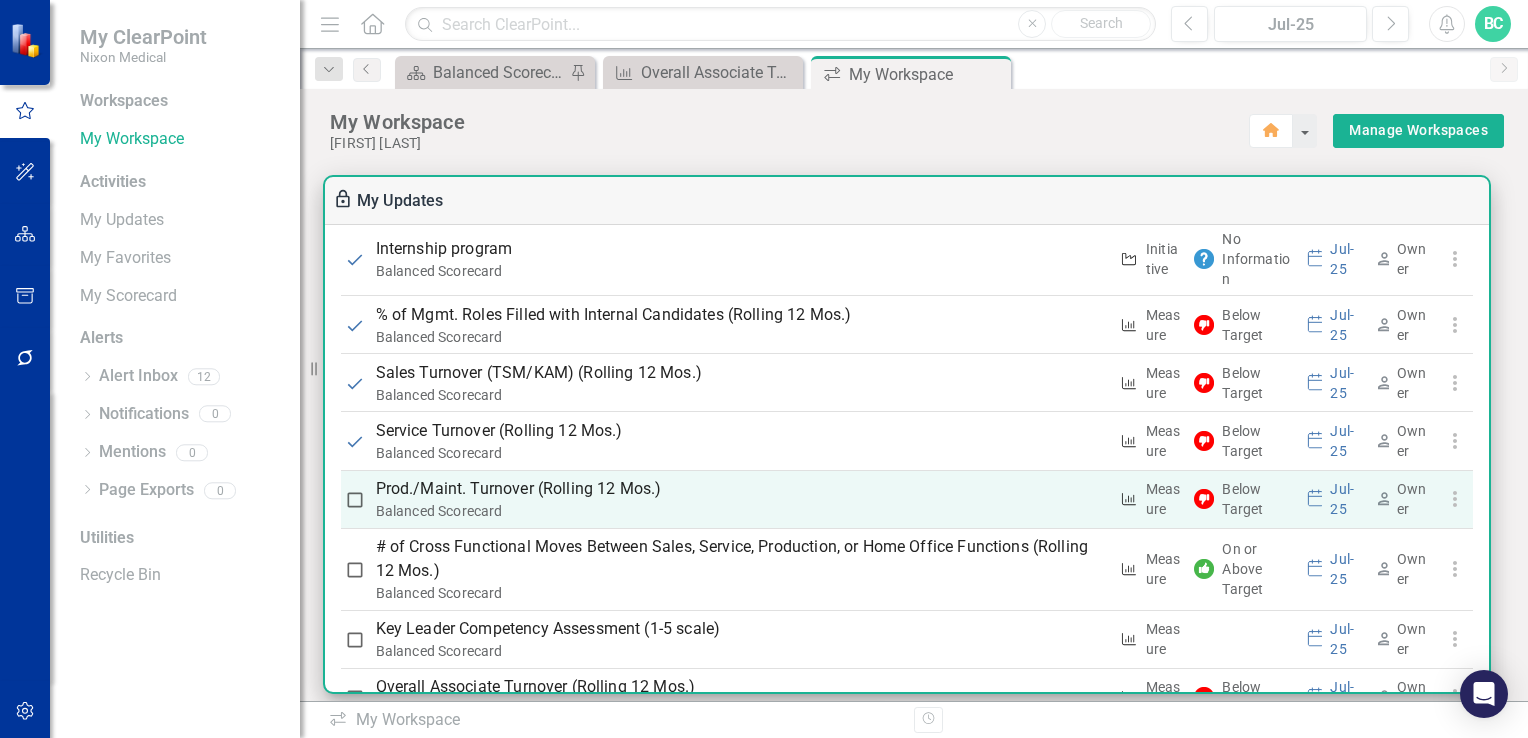 click at bounding box center [355, 500] 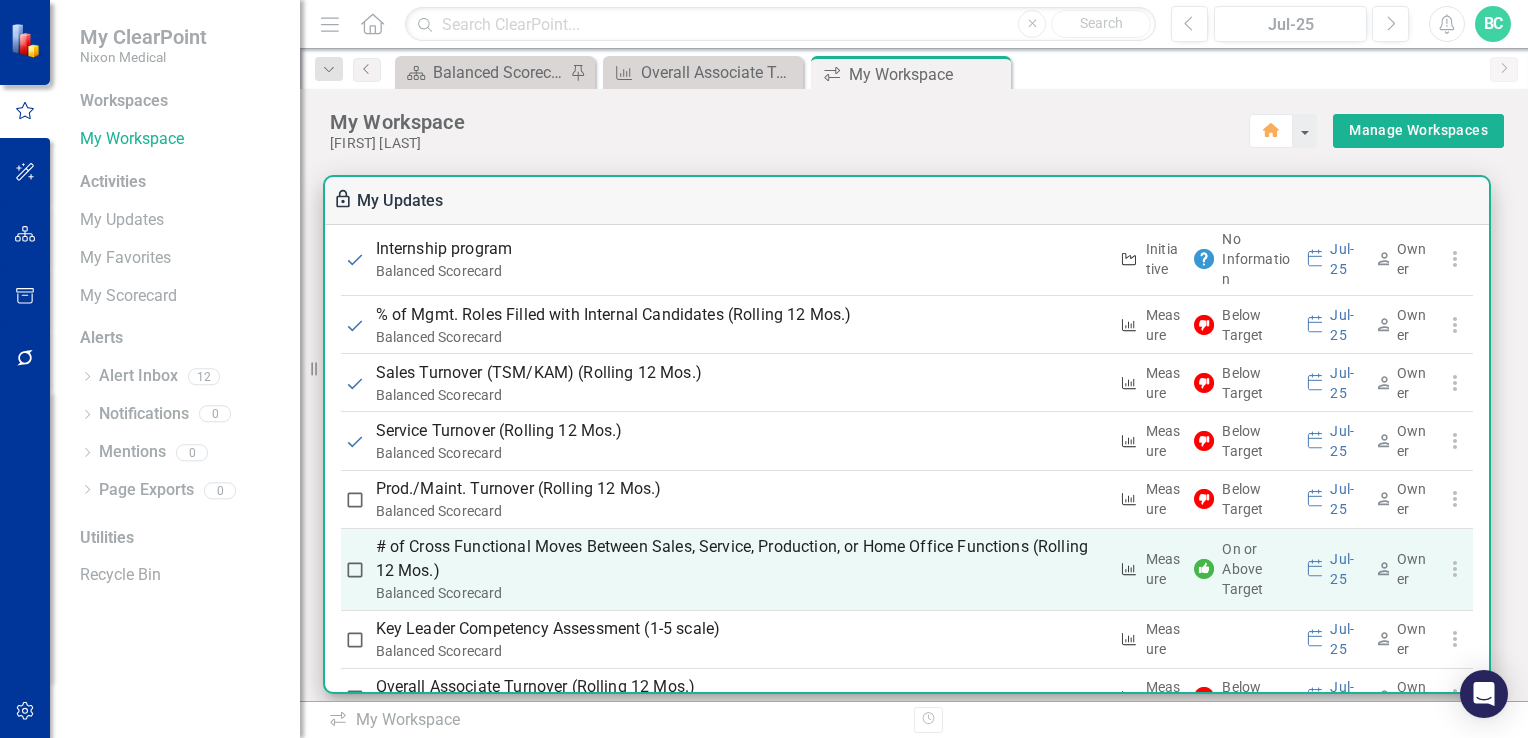 checkbox on "true" 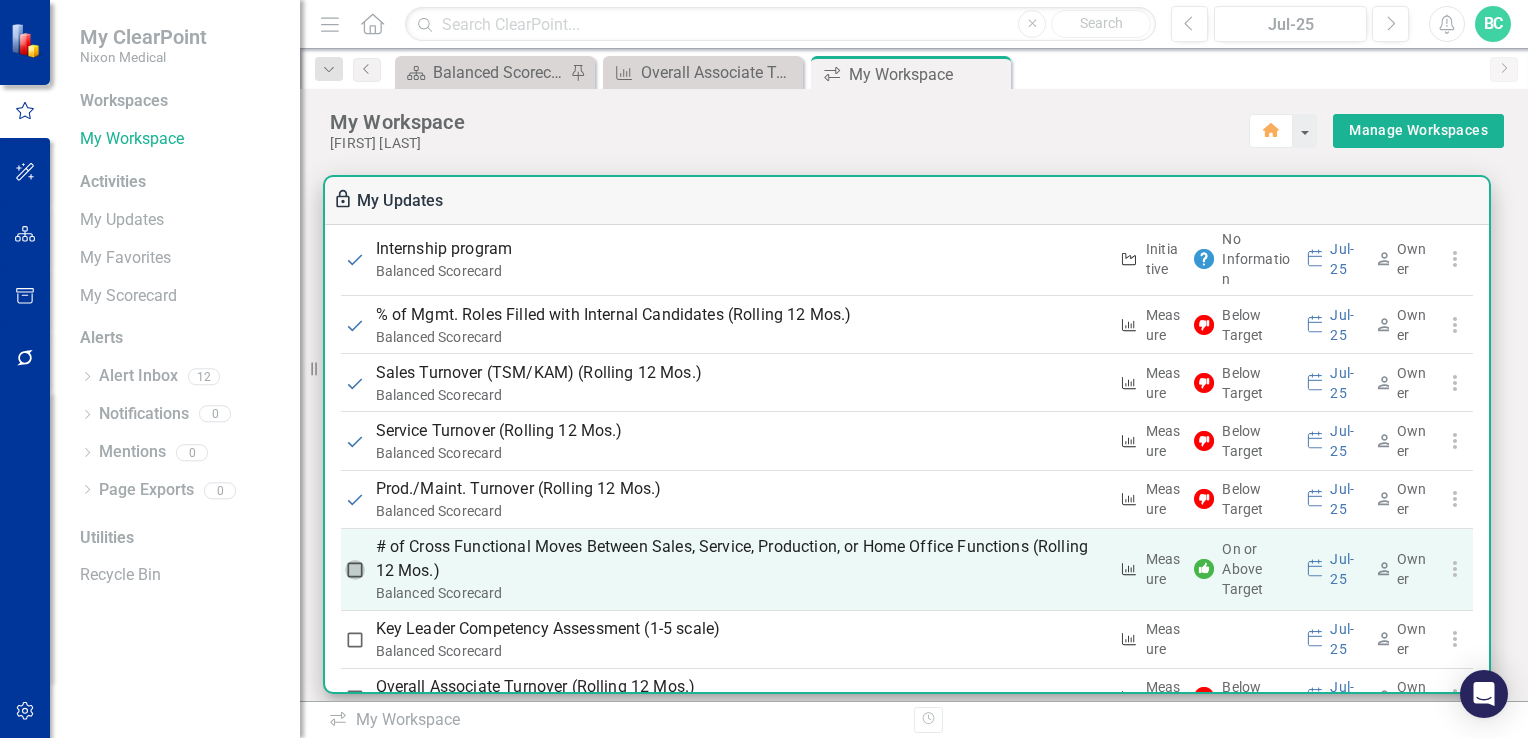 click at bounding box center [355, 570] 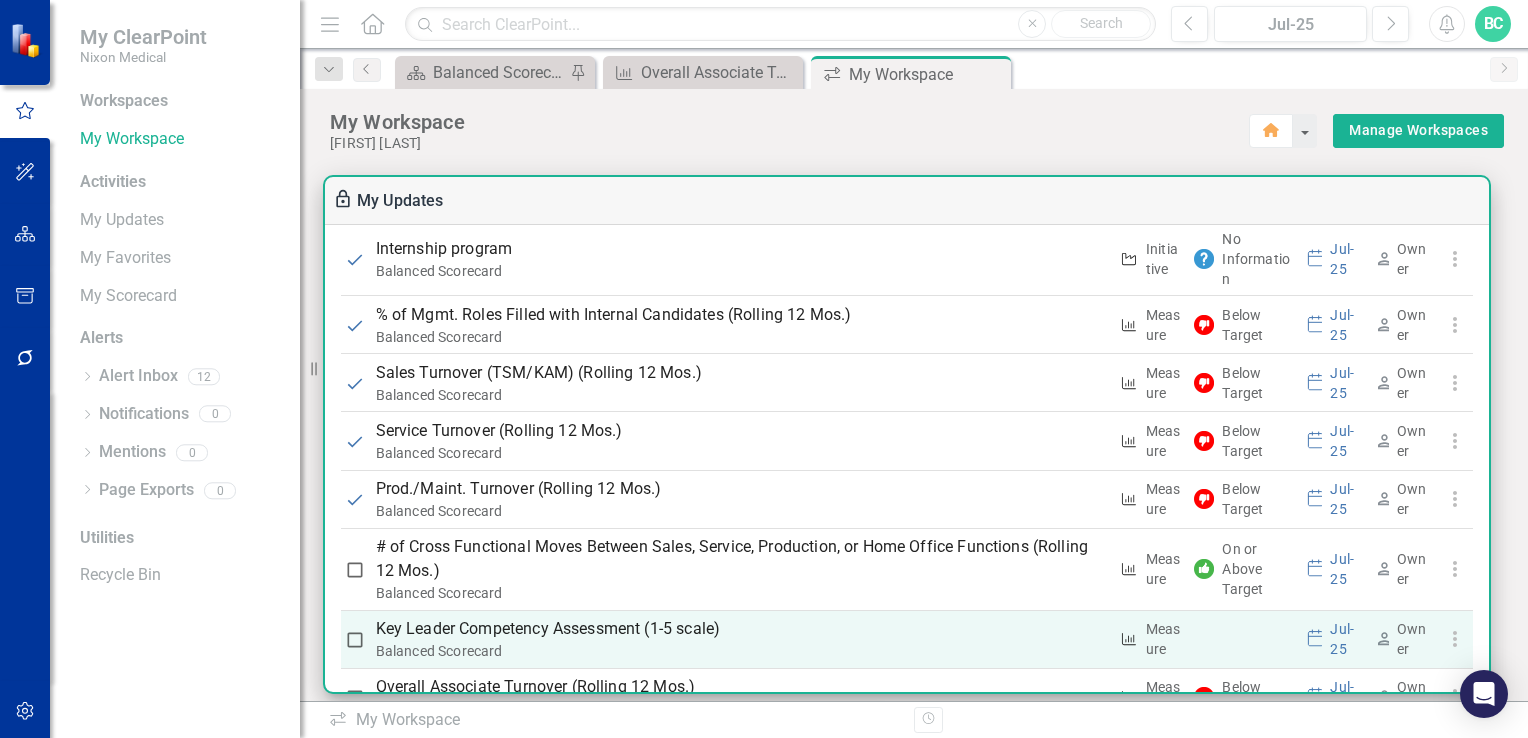 checkbox on "true" 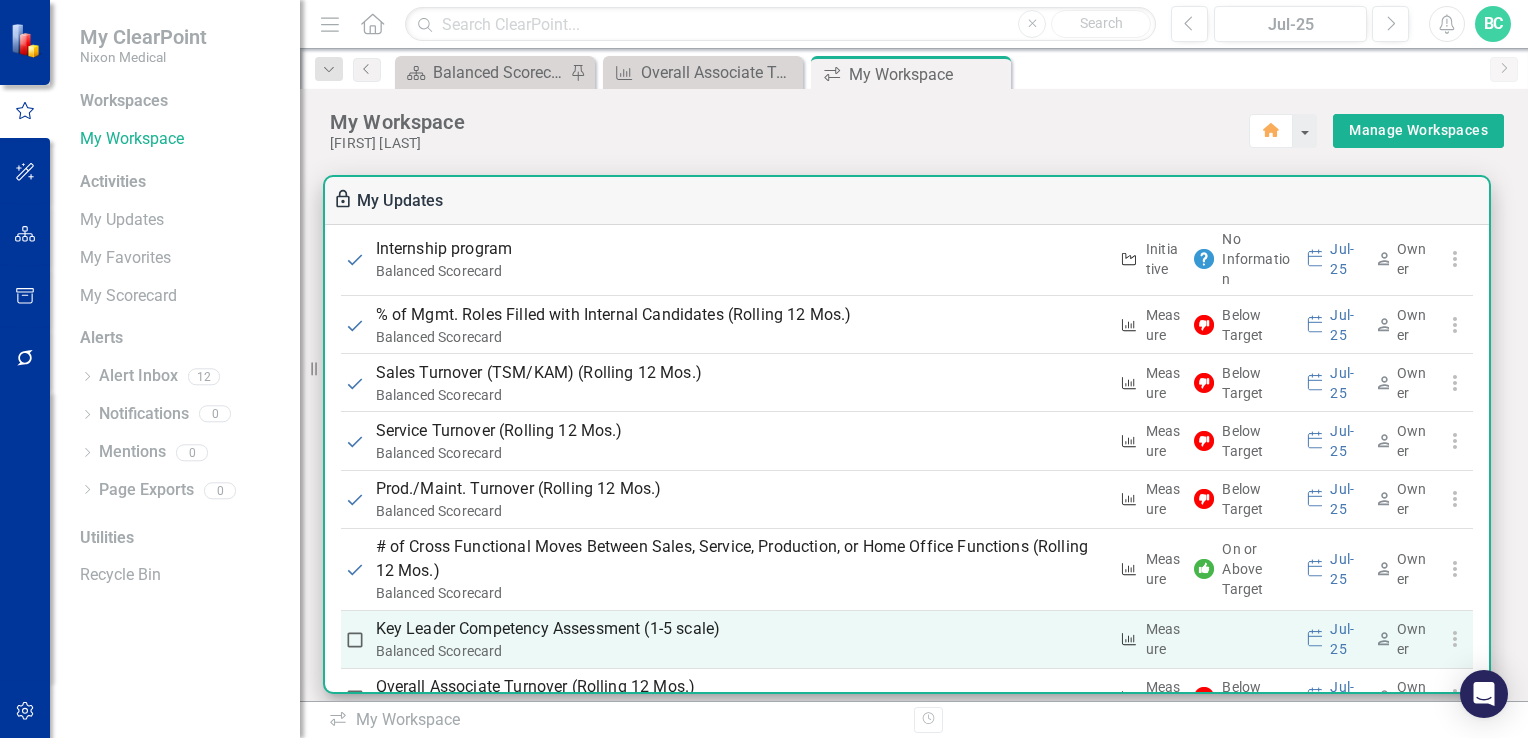 click at bounding box center [355, 640] 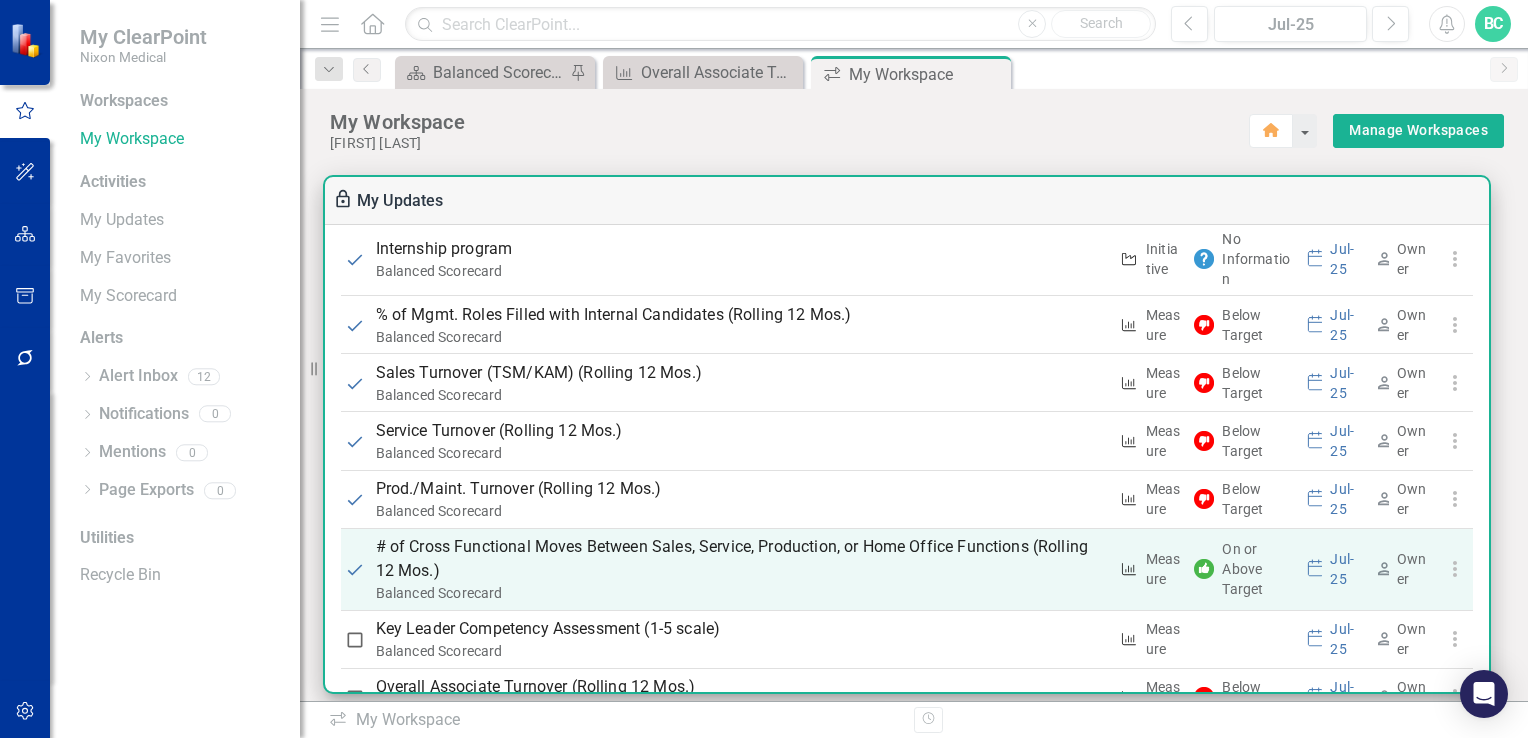 checkbox on "true" 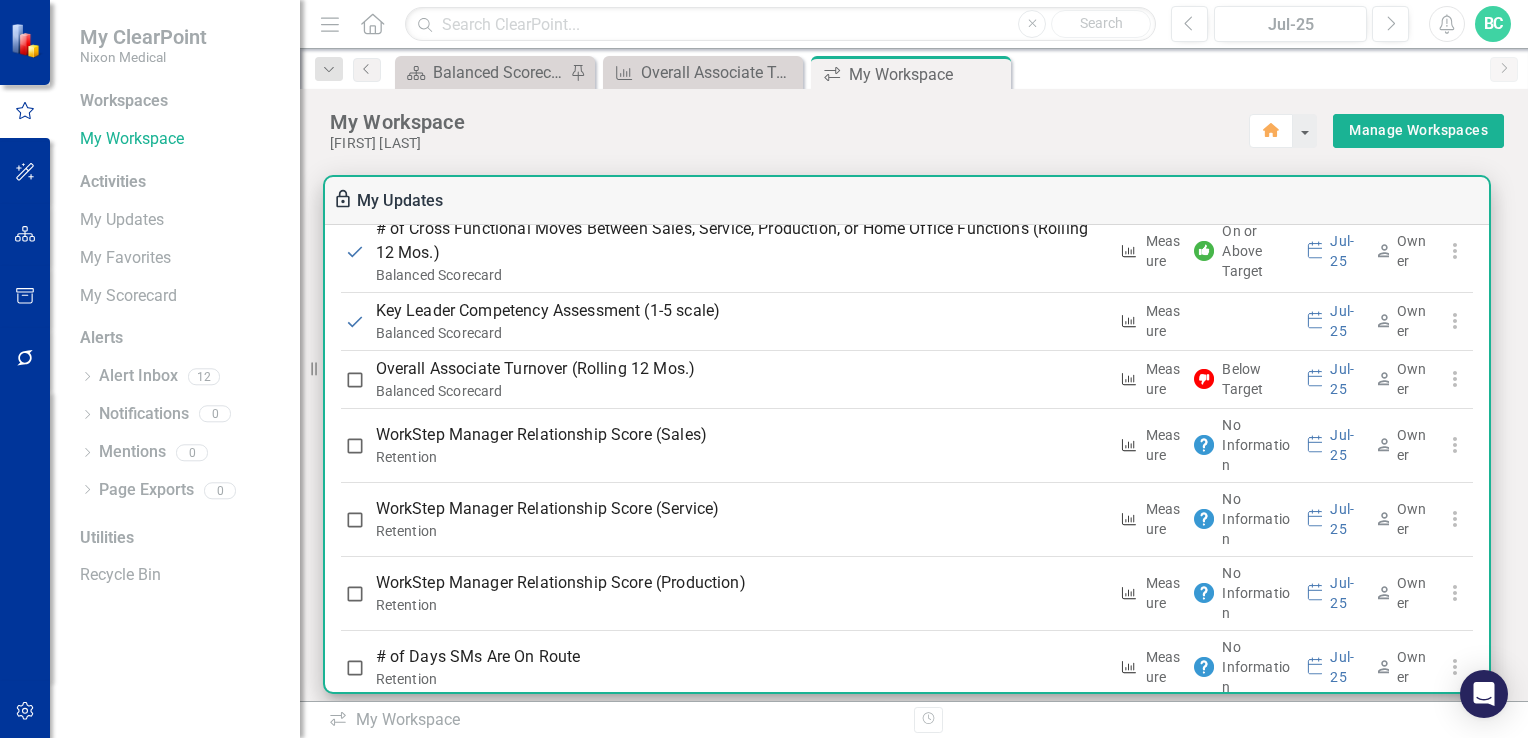 scroll, scrollTop: 2108, scrollLeft: 0, axis: vertical 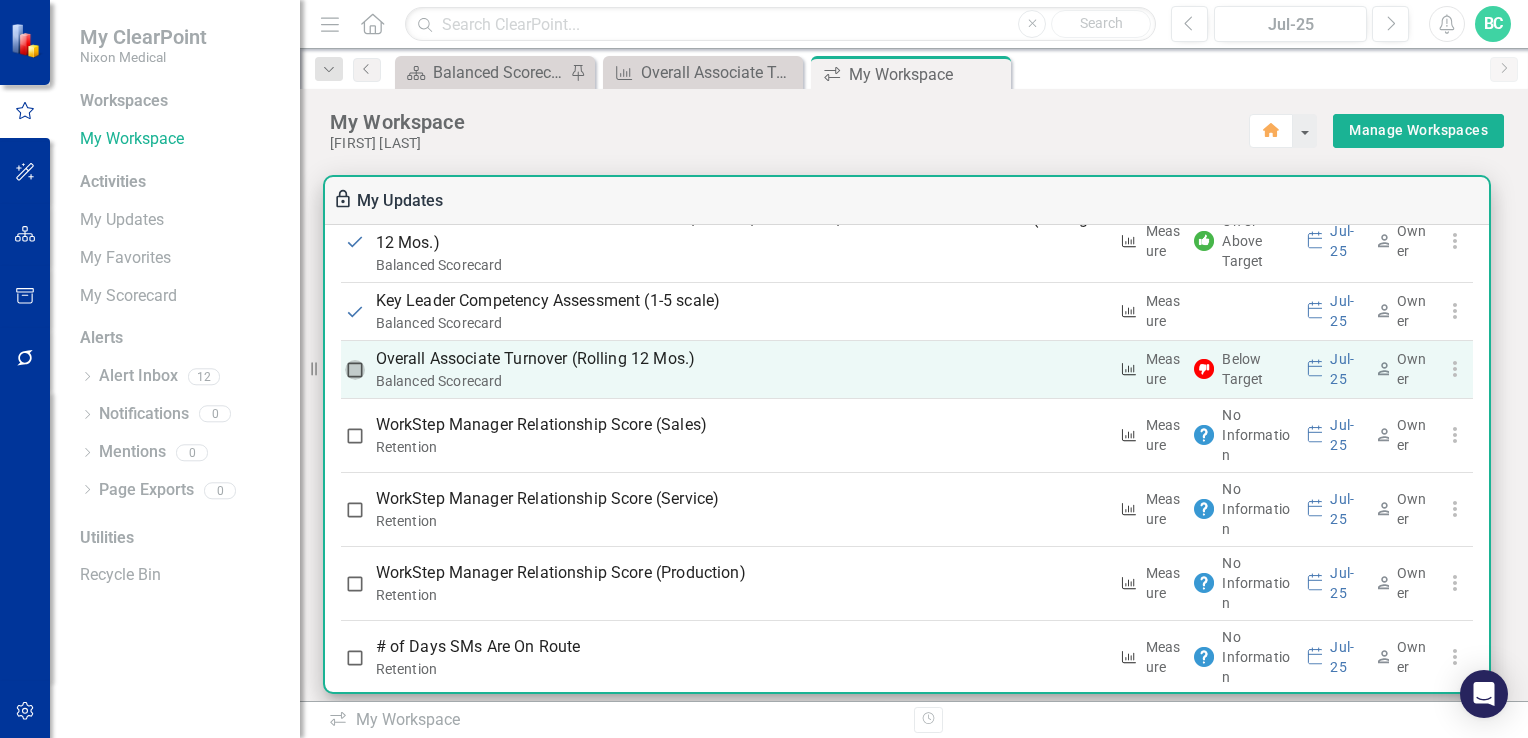 click at bounding box center (355, 370) 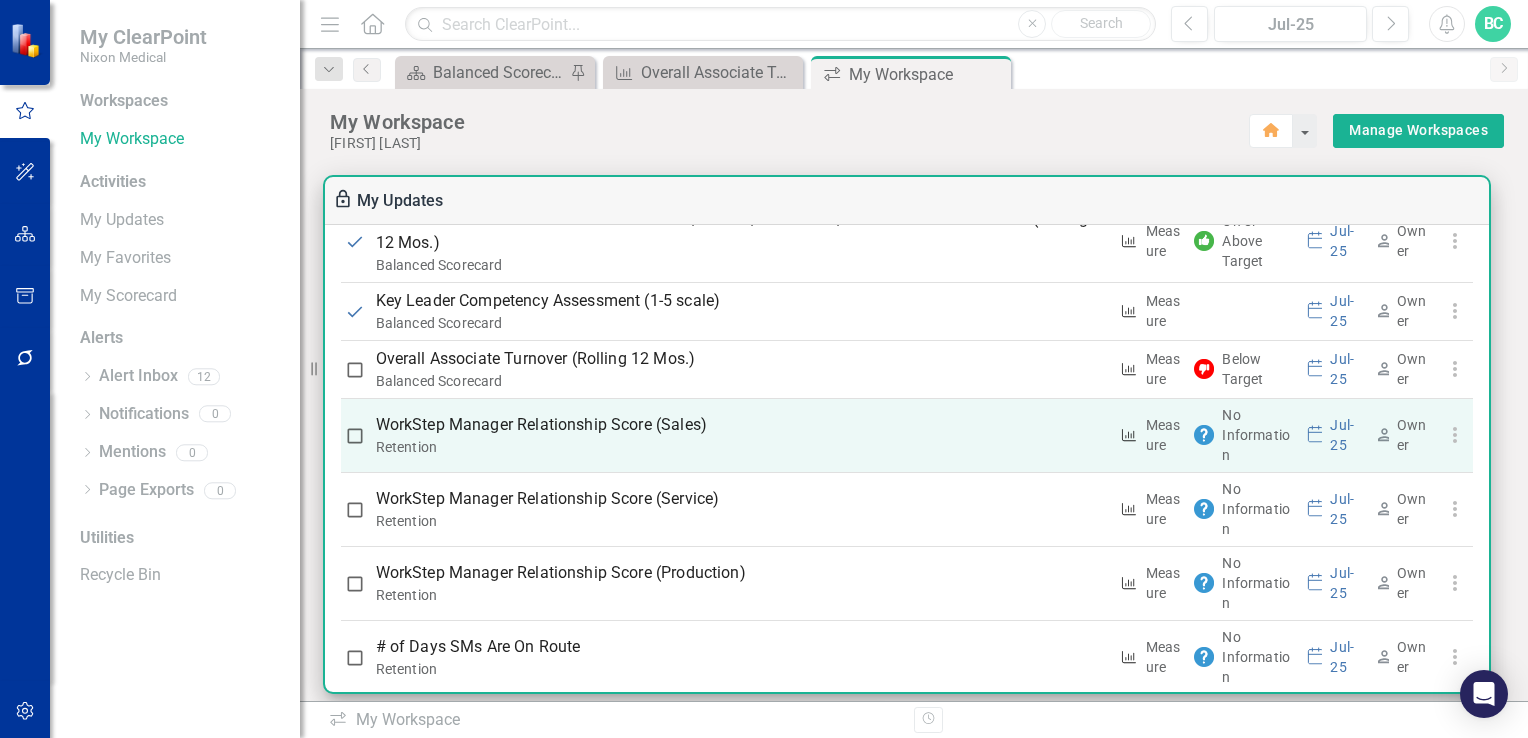 checkbox on "true" 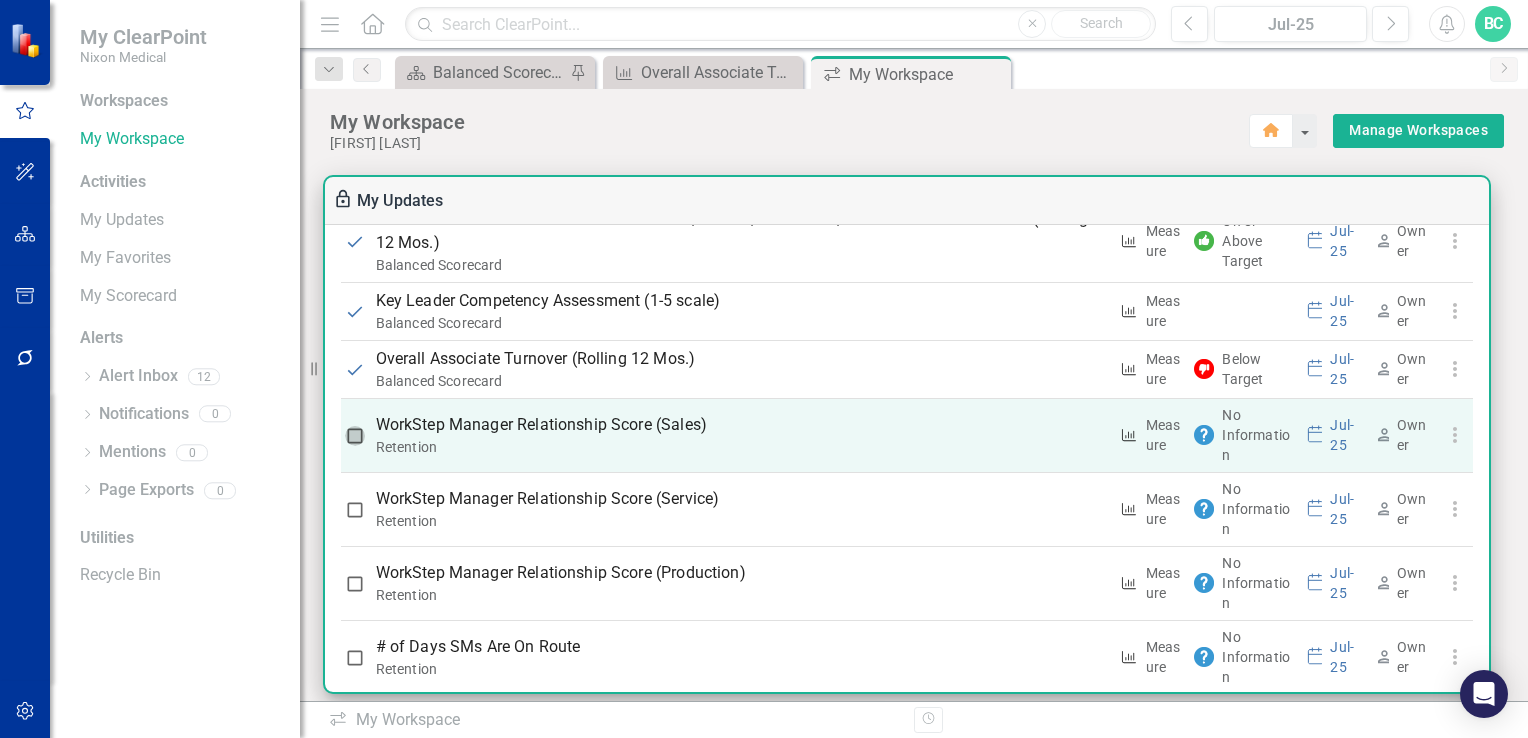 click at bounding box center (355, 436) 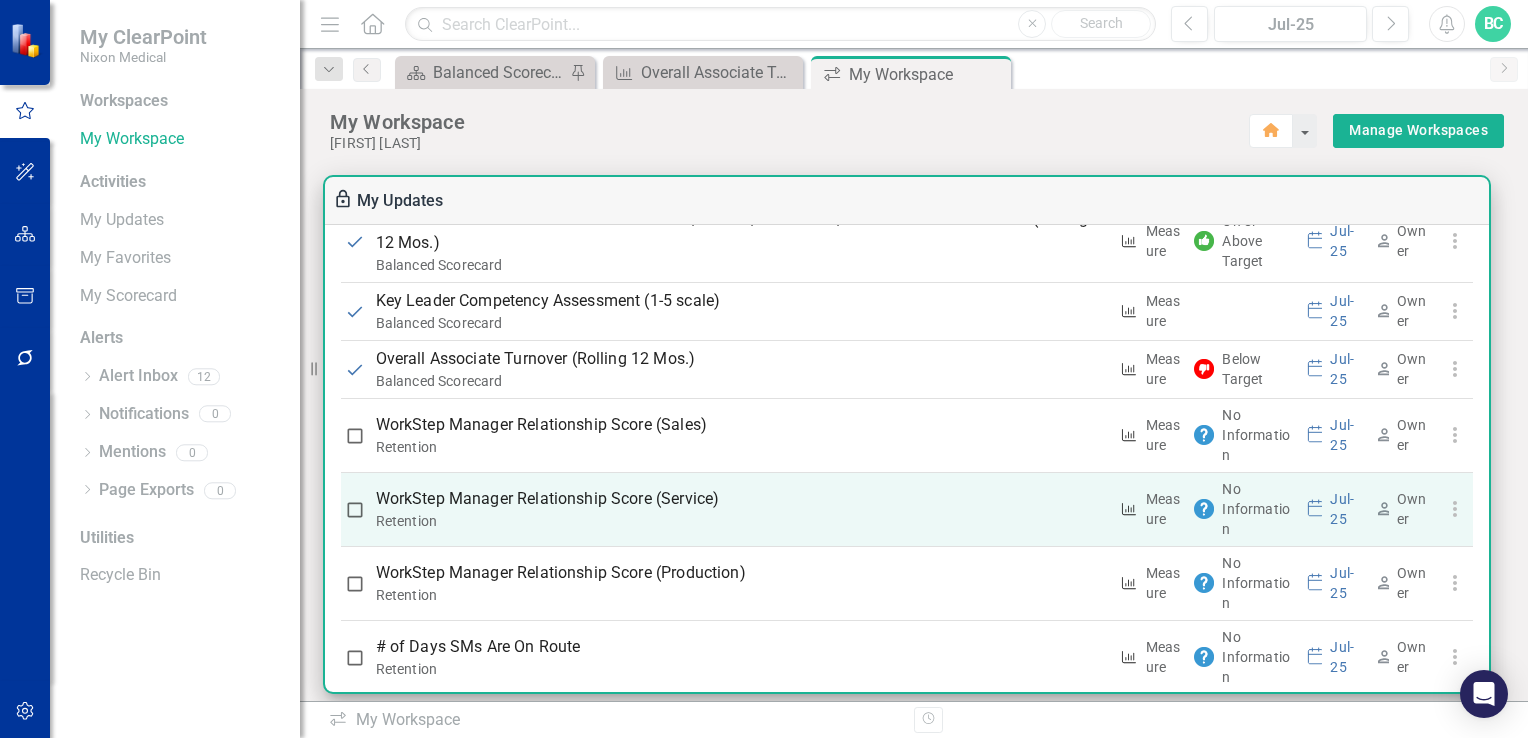 checkbox on "true" 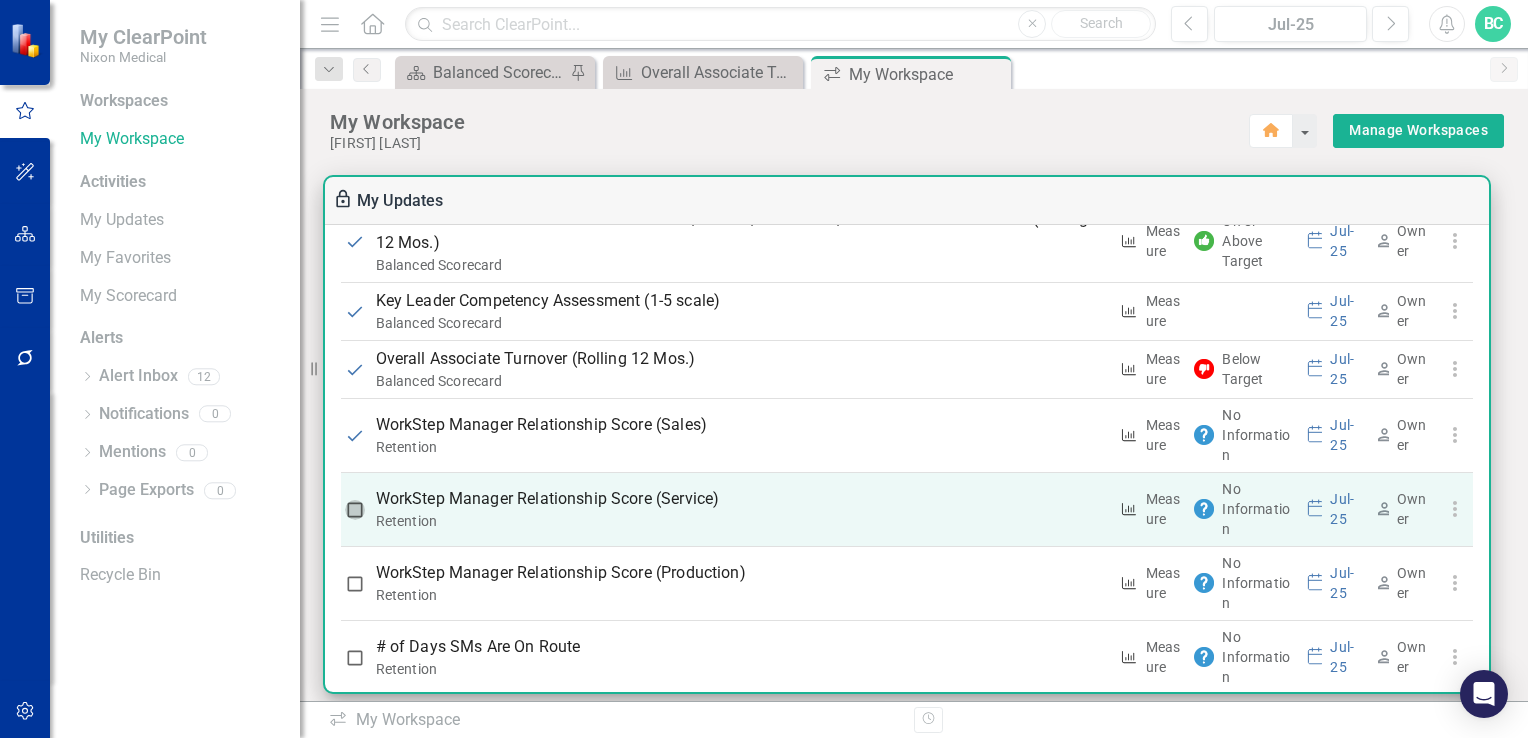 click at bounding box center [355, 510] 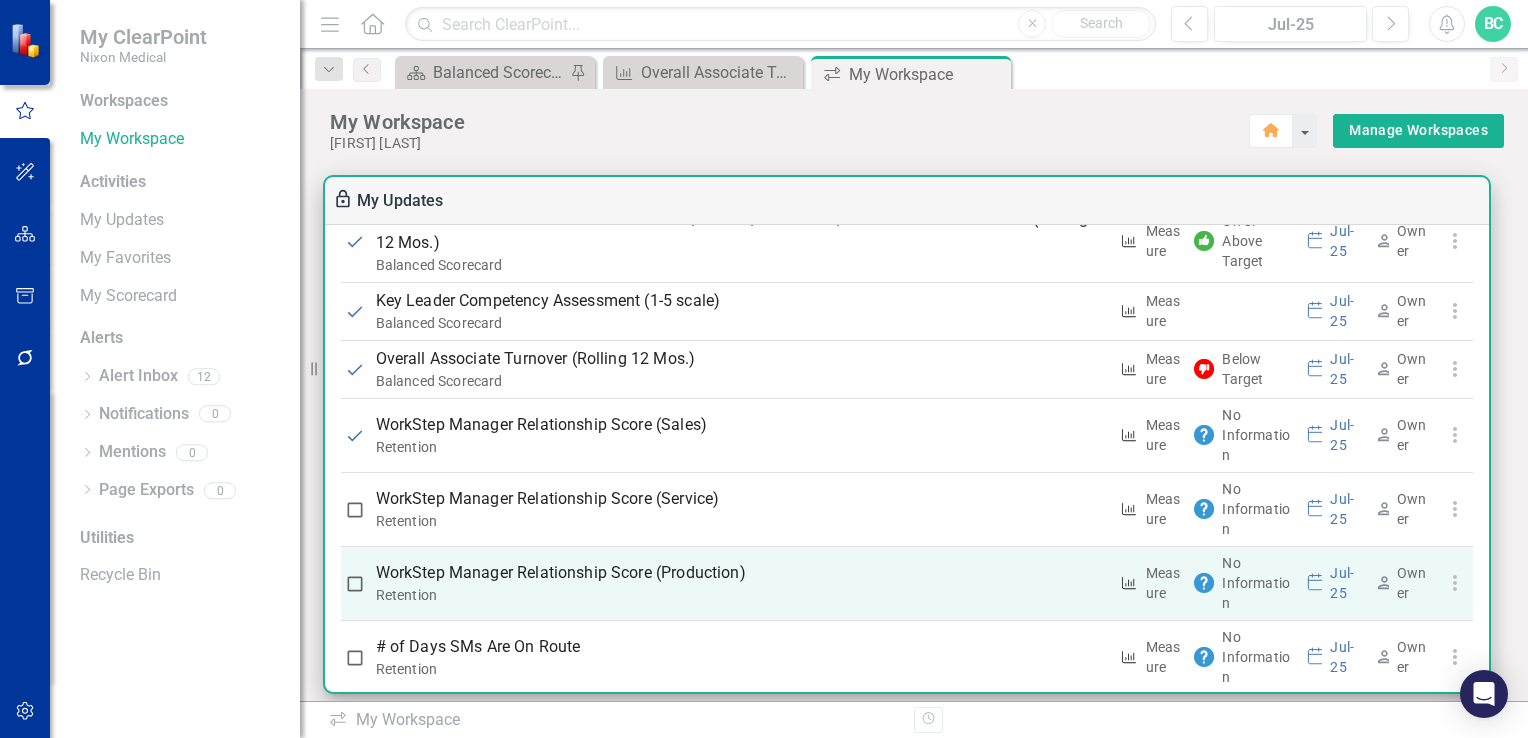 checkbox on "true" 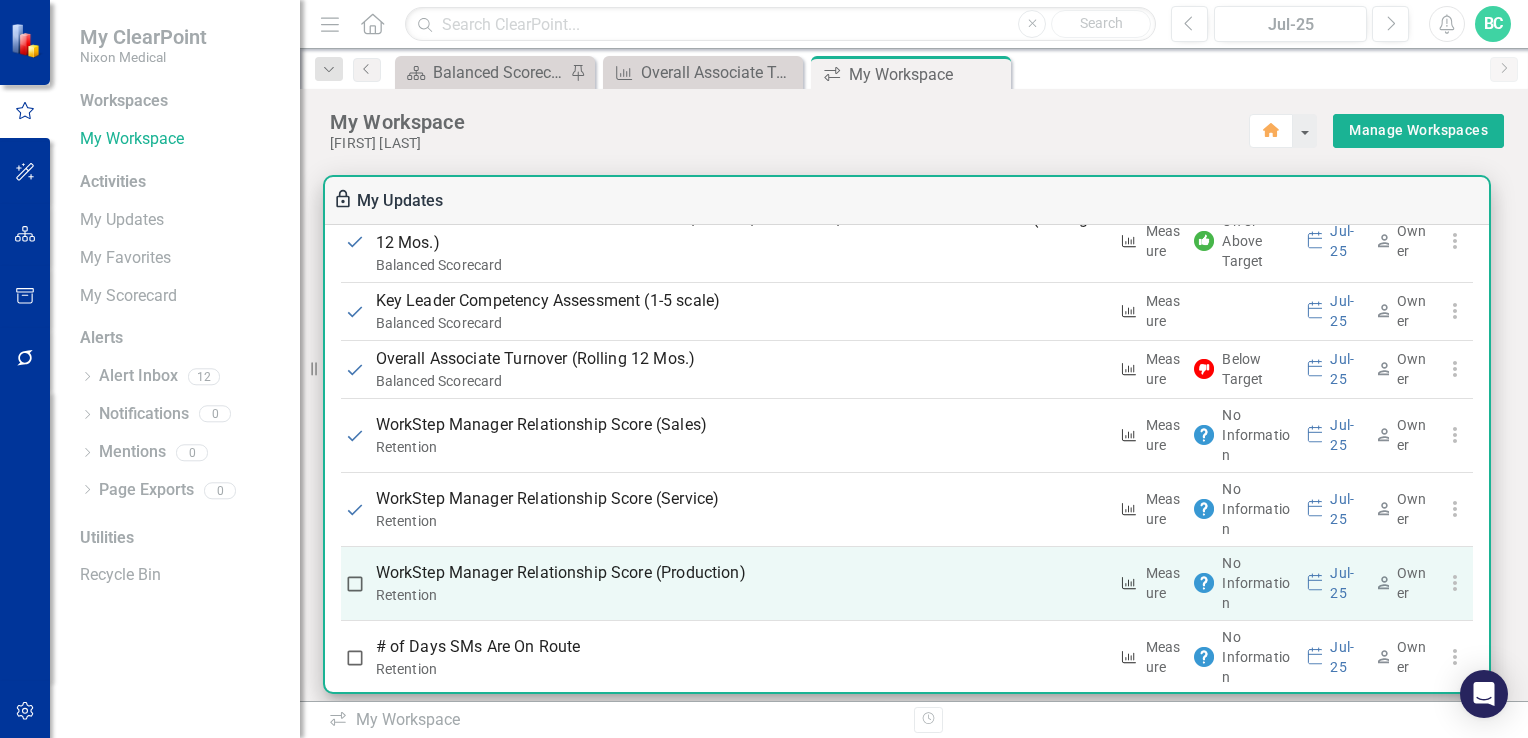 click at bounding box center [355, 584] 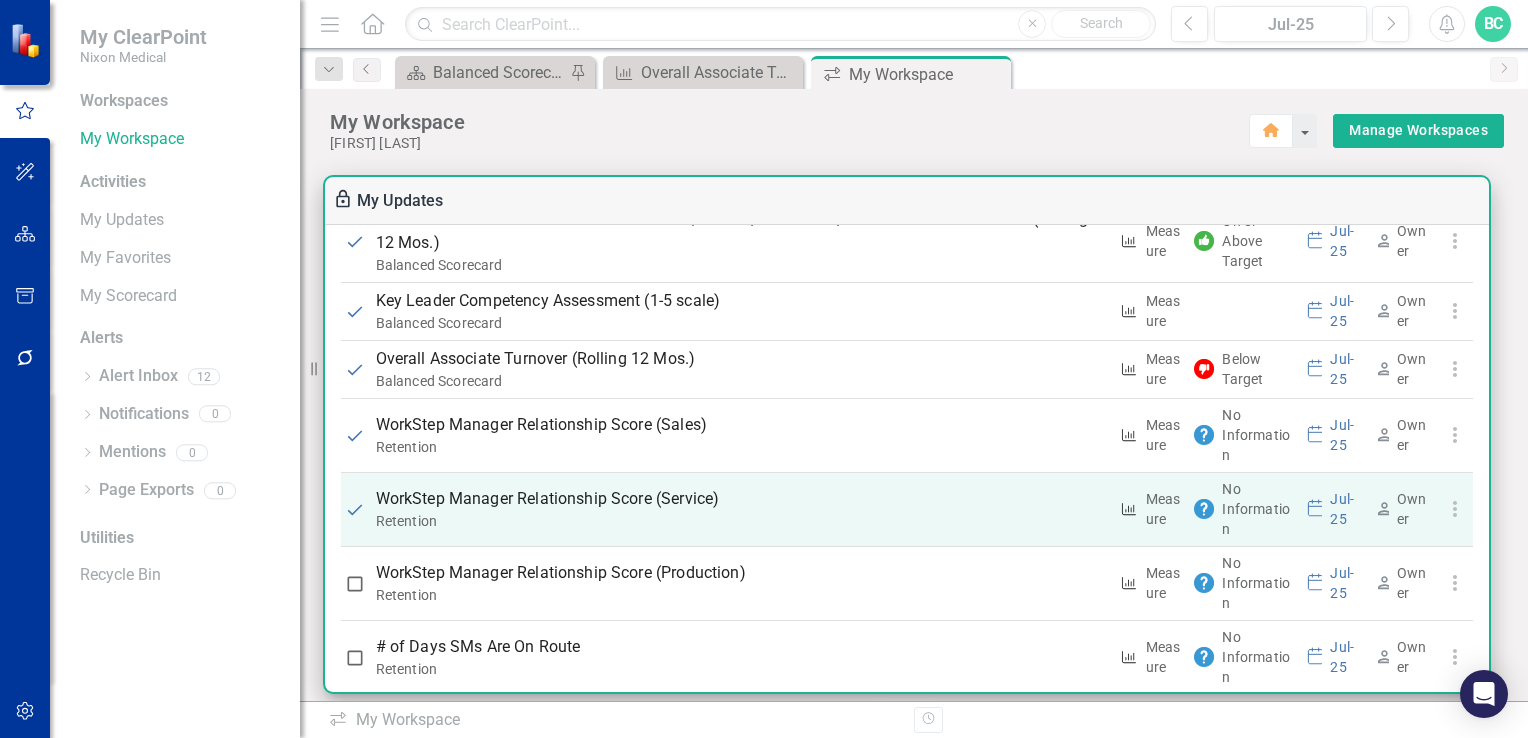 checkbox on "true" 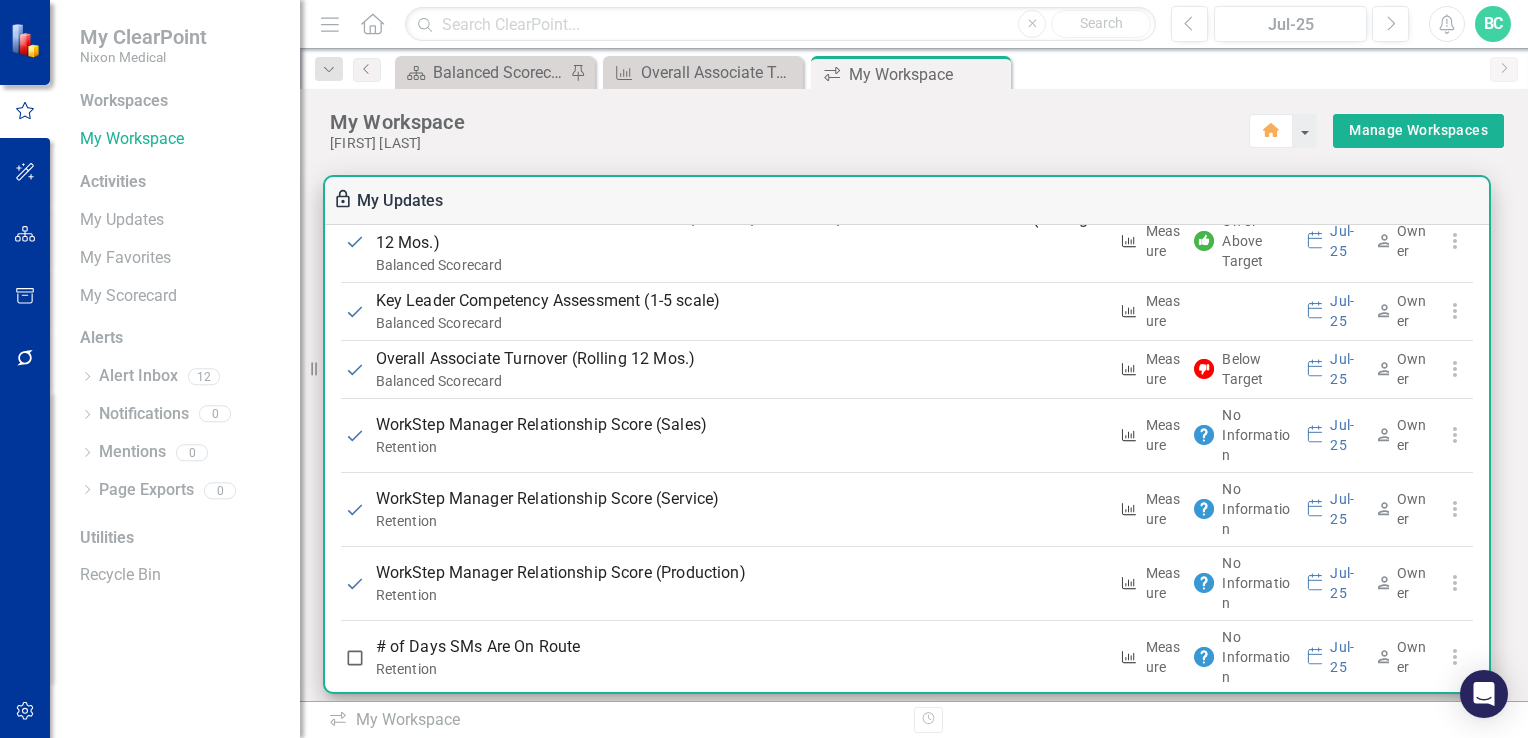 scroll, scrollTop: 2184, scrollLeft: 0, axis: vertical 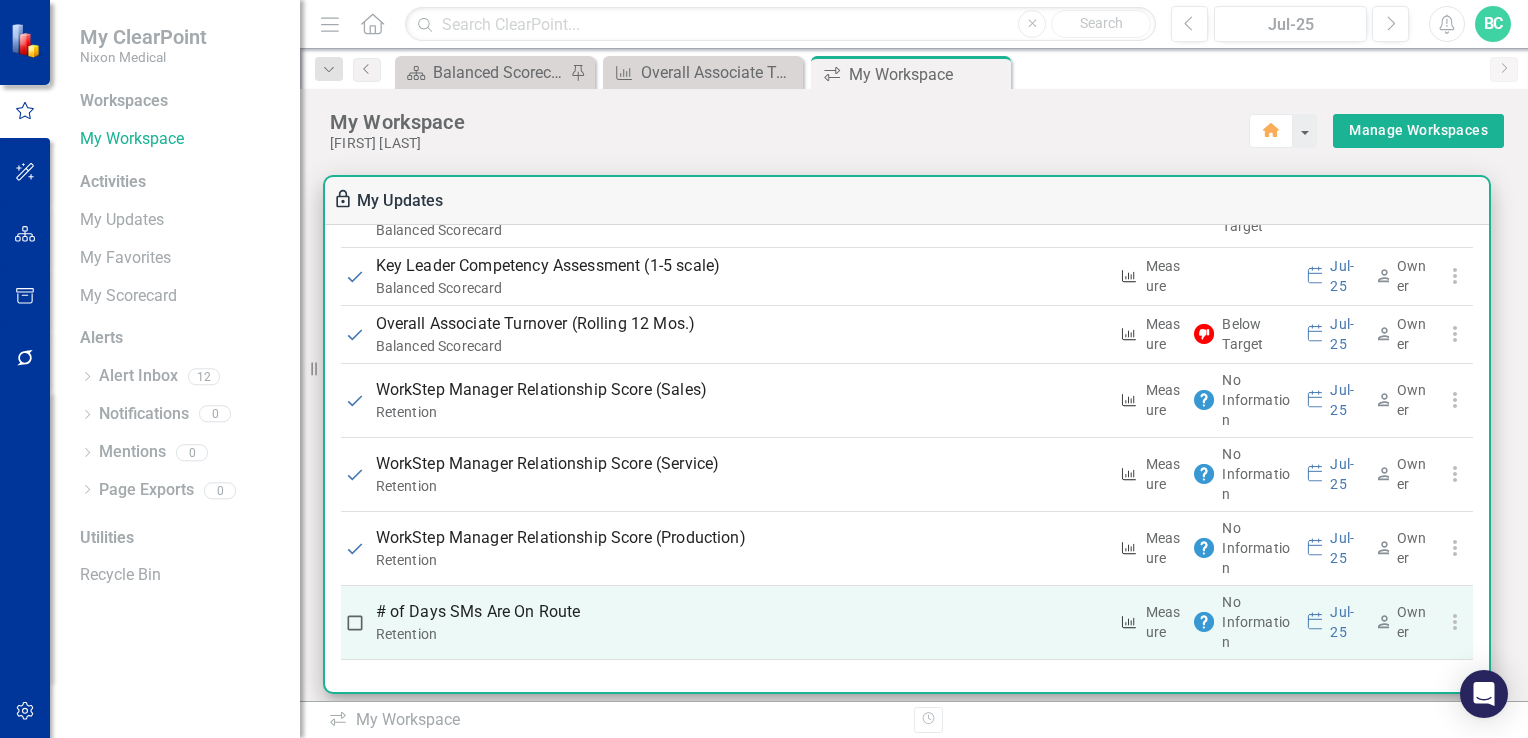 click at bounding box center (355, 623) 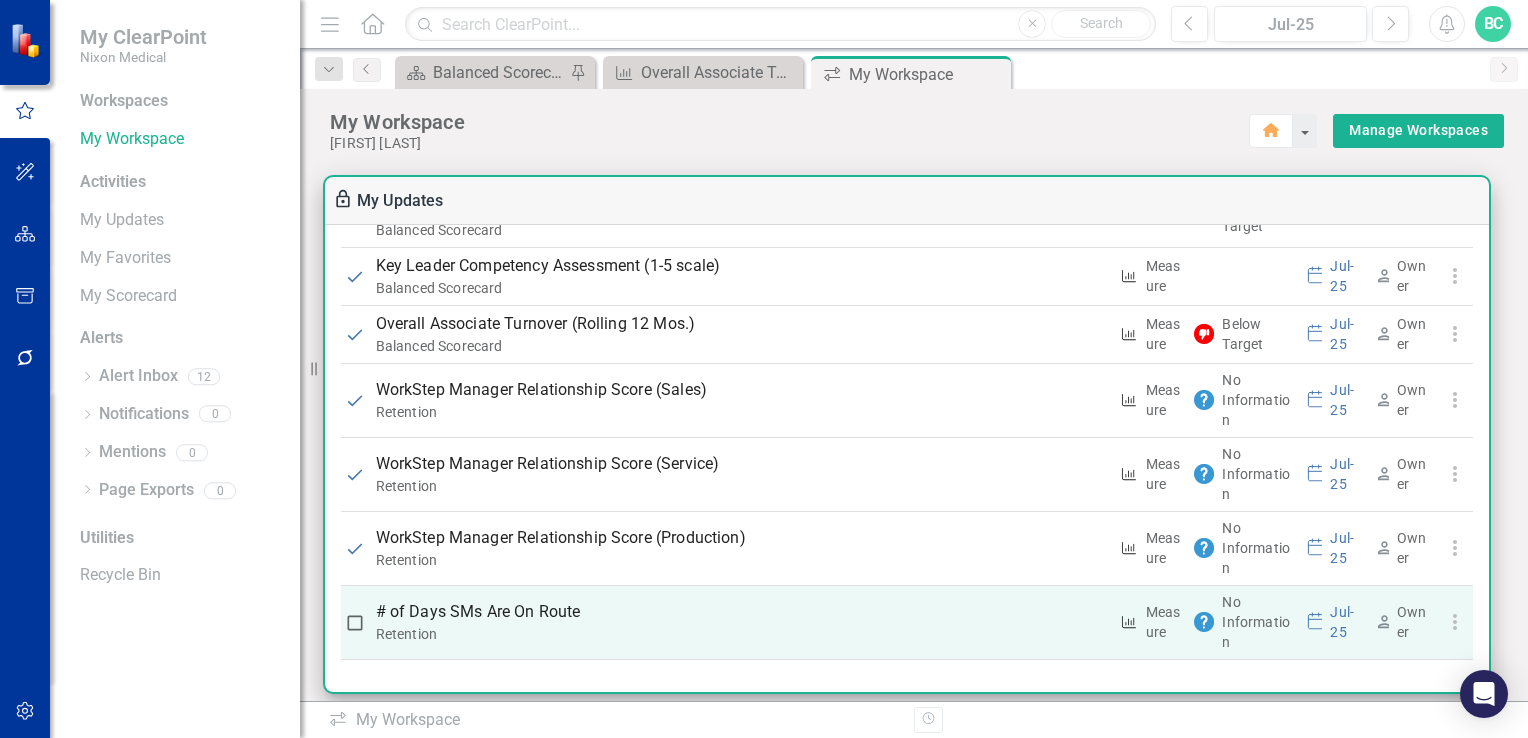 checkbox on "true" 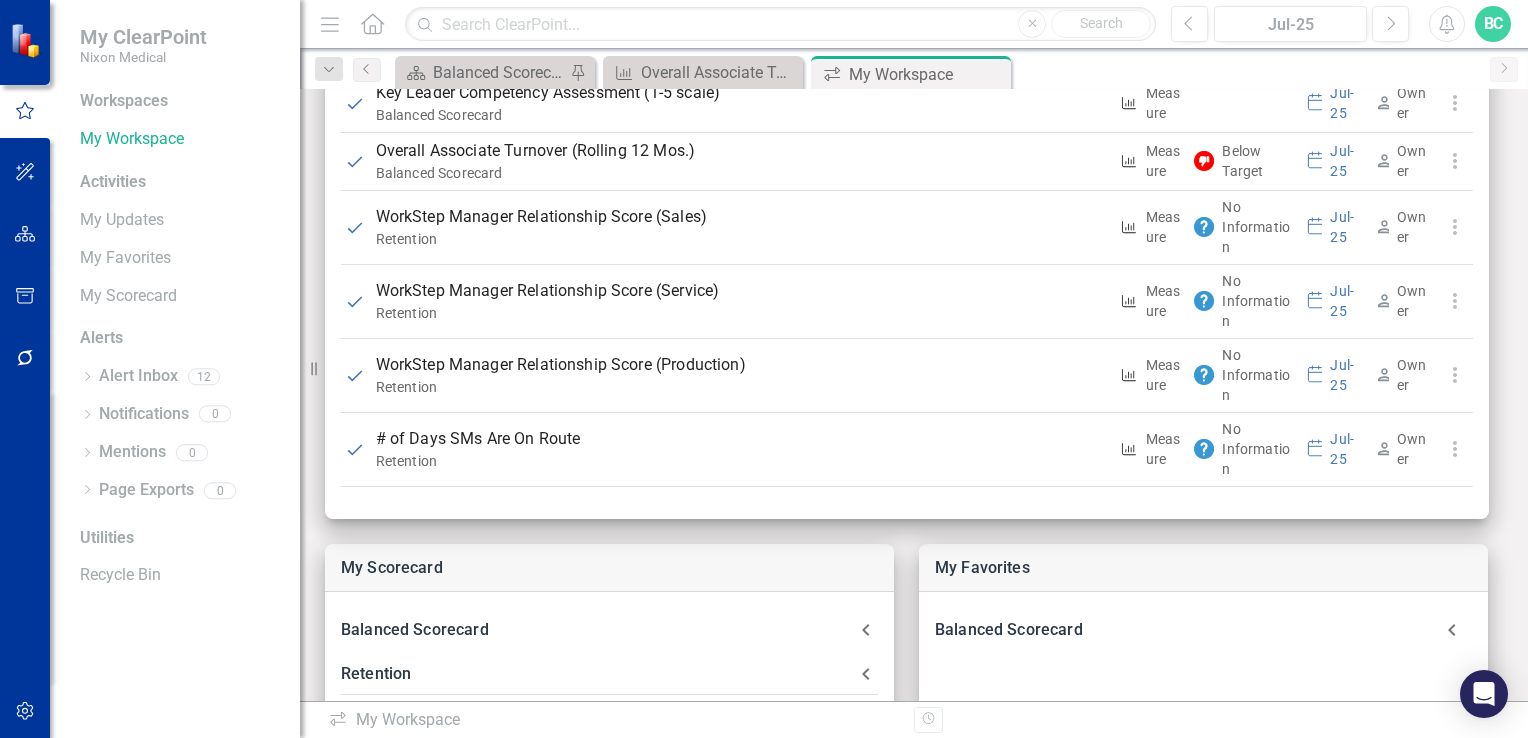 scroll, scrollTop: 0, scrollLeft: 0, axis: both 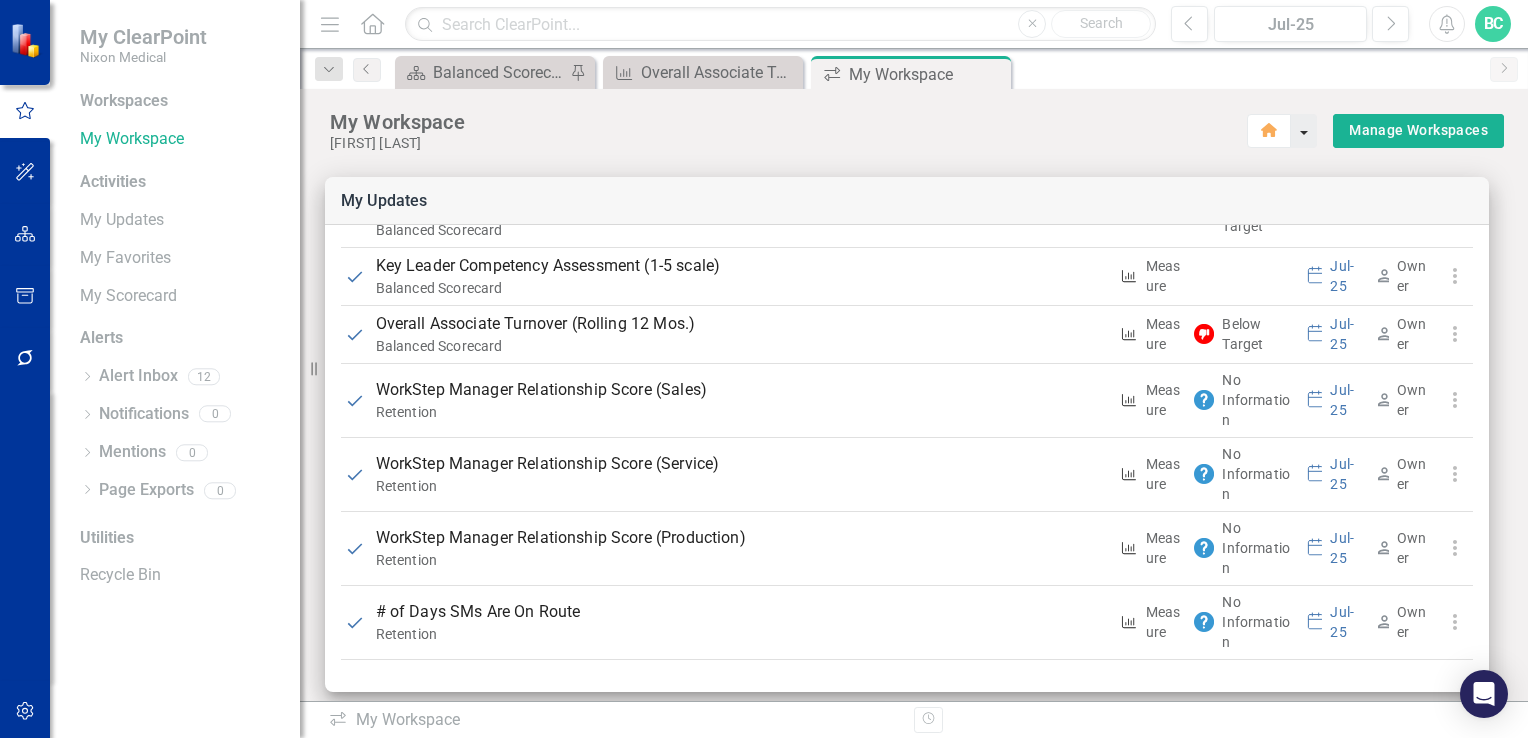 click at bounding box center [1304, 131] 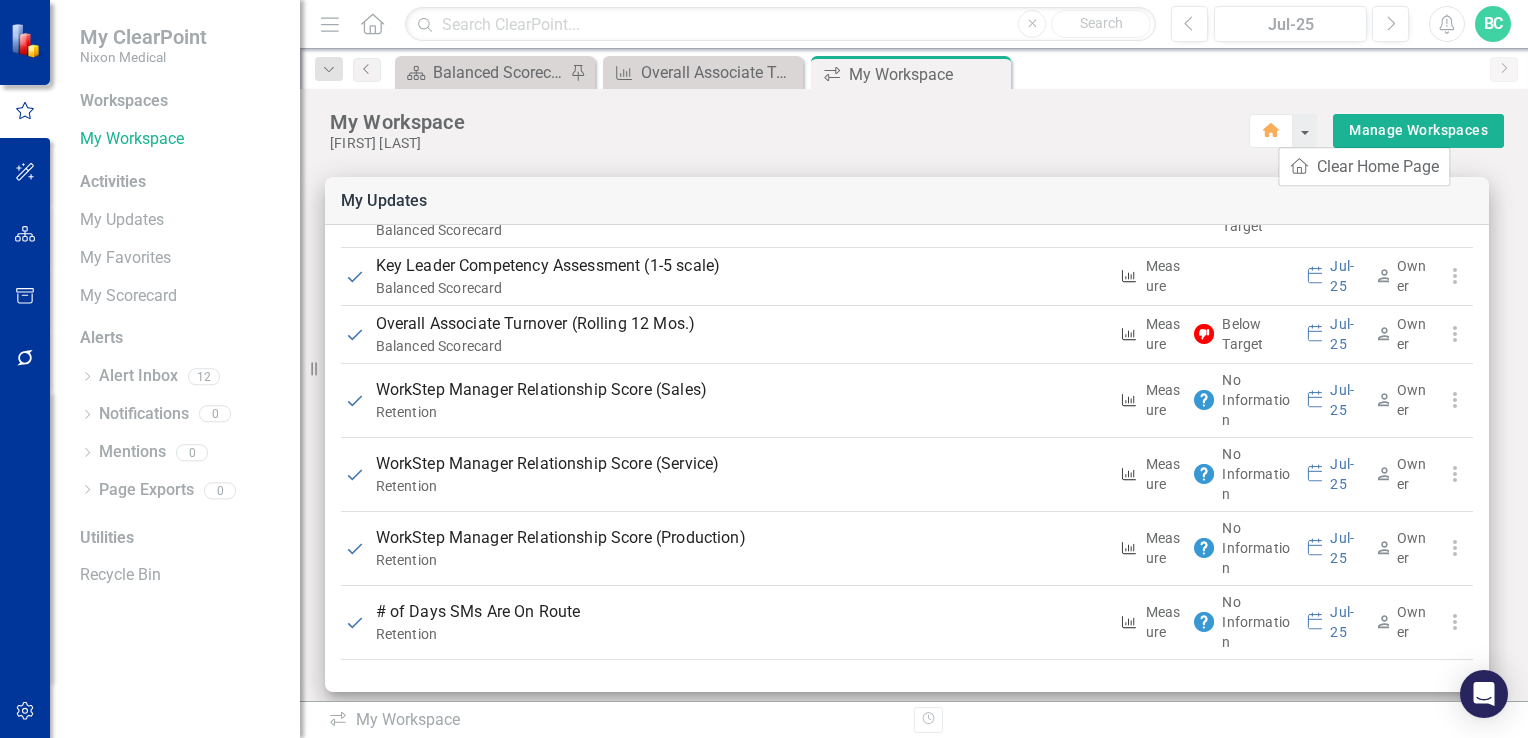 click on "[FIRST] [LAST]" at bounding box center [789, 143] 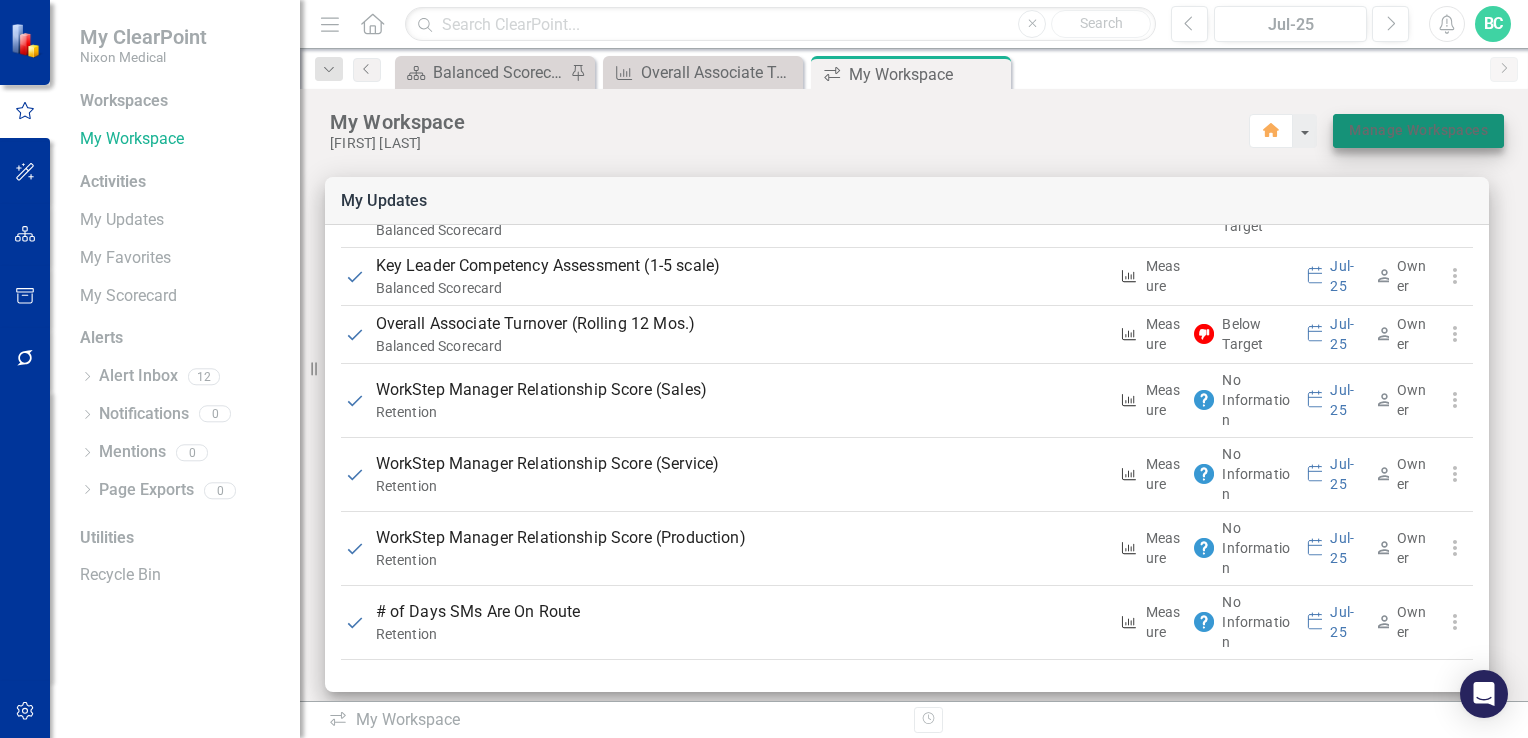 click on "Manage Workspaces" at bounding box center (1418, 130) 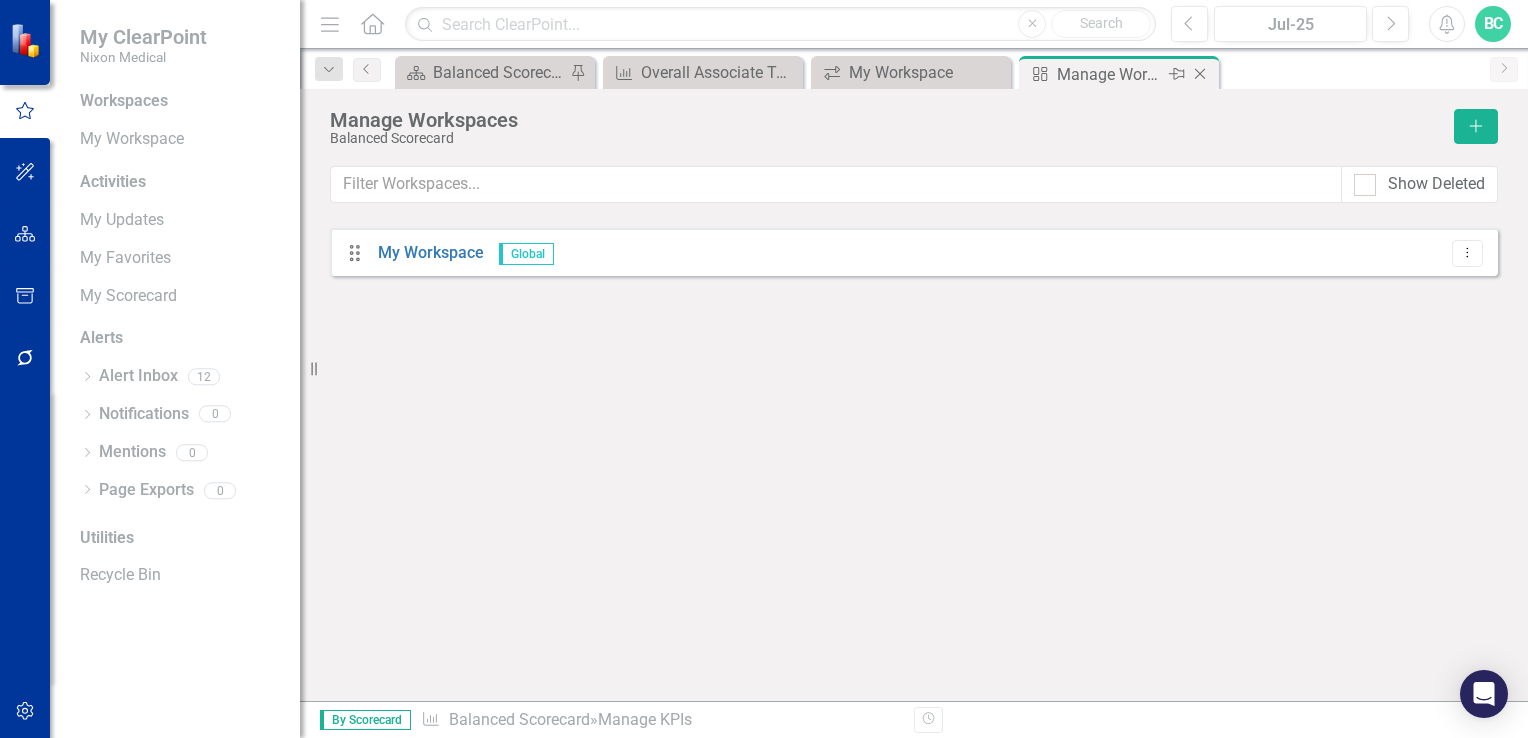 click on "Close" 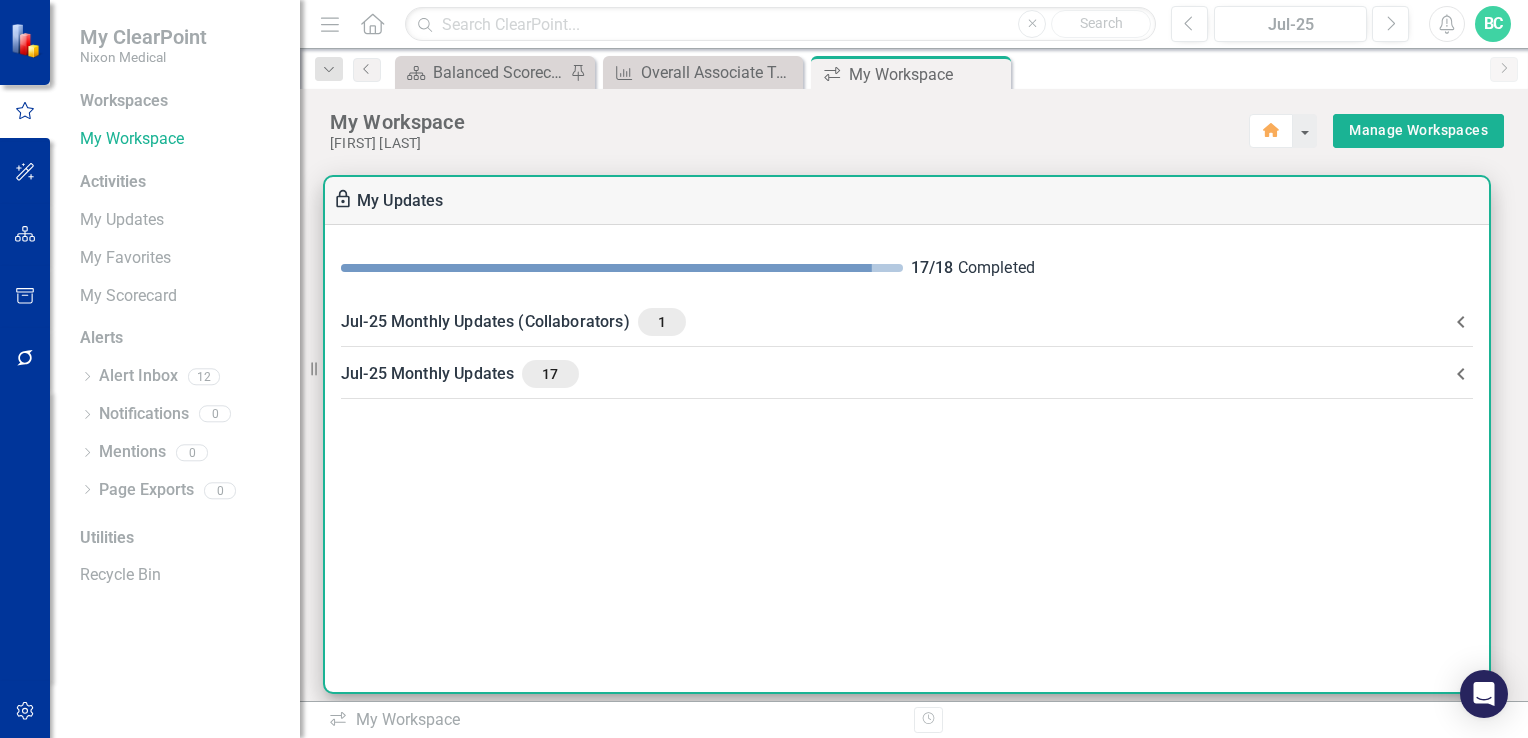 click on "1" at bounding box center [662, 322] 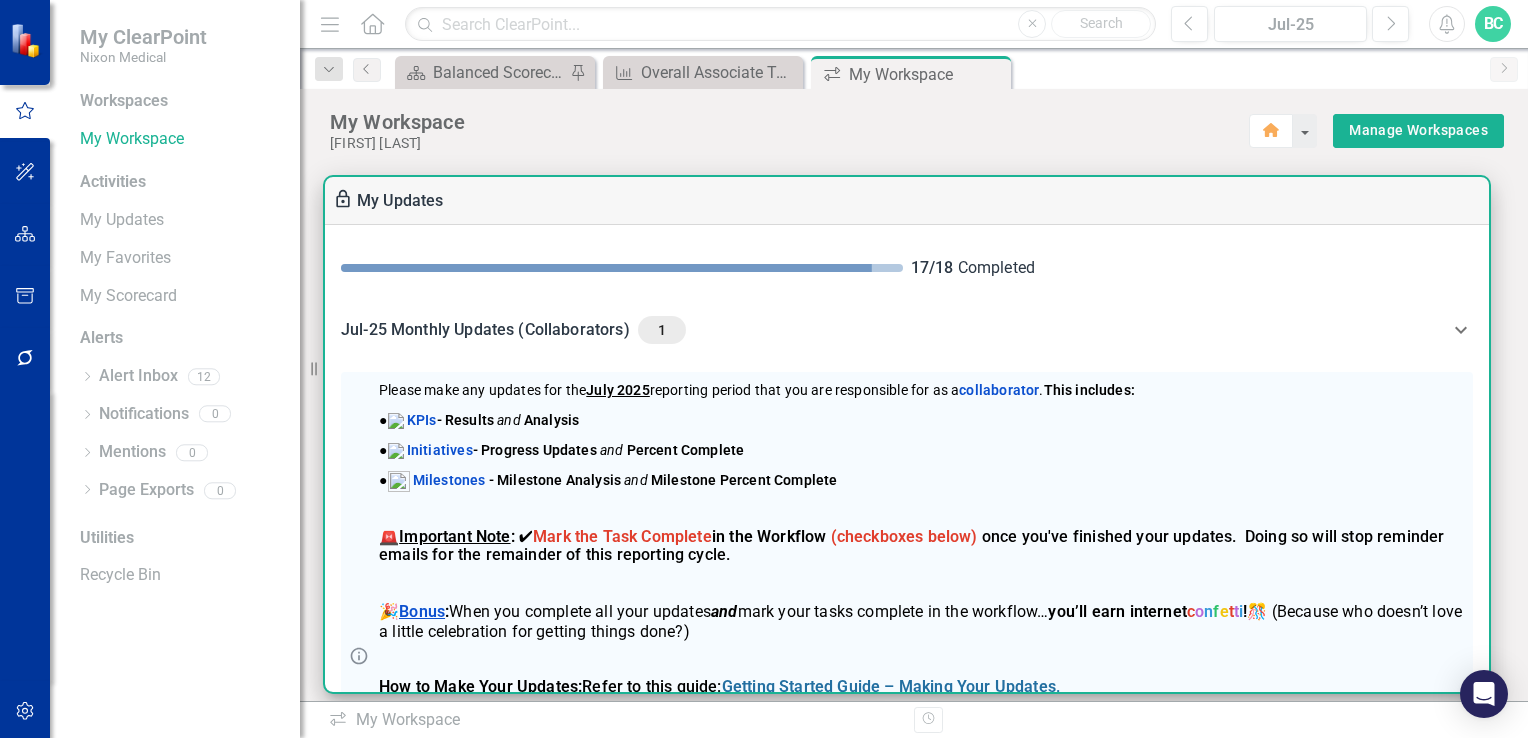 click on "17 / 18 Completed [MONTH]-[YEAR] Monthly Updates (Collaborators) 1 Please make any updates for the  [MONTH] [YEAR]  reporting period that you are responsible for as a  collaborator .   This includes :
●     KPIs   - Results   and   Analysis
●     Initiatives   - Progress Updates   and   Percent Complete
●     Milestones   -   Milestone Analysis   and   Milestone Percent Complete
🚨   Important Note :     ✅   Mark the Task Complete   in the Workflow   ( checkboxes below)   once you've finished your updates.   Doing so will stop reminder emails for the remainder of this reporting cycle.
🎉   Bonus :   When you complete all your updates   and   mark your tasks complete in the workflow…   you’ll earn internet   c o n f e t t i !   🎉   (Because who doesn’t love a little celebration for getting things done?)
How to Make Your Updates :   Refer to this guide:   Getting Started Guide – Making Your Updates .
Complete All Updates by the Deadline :   .   After this date," at bounding box center [907, 458] 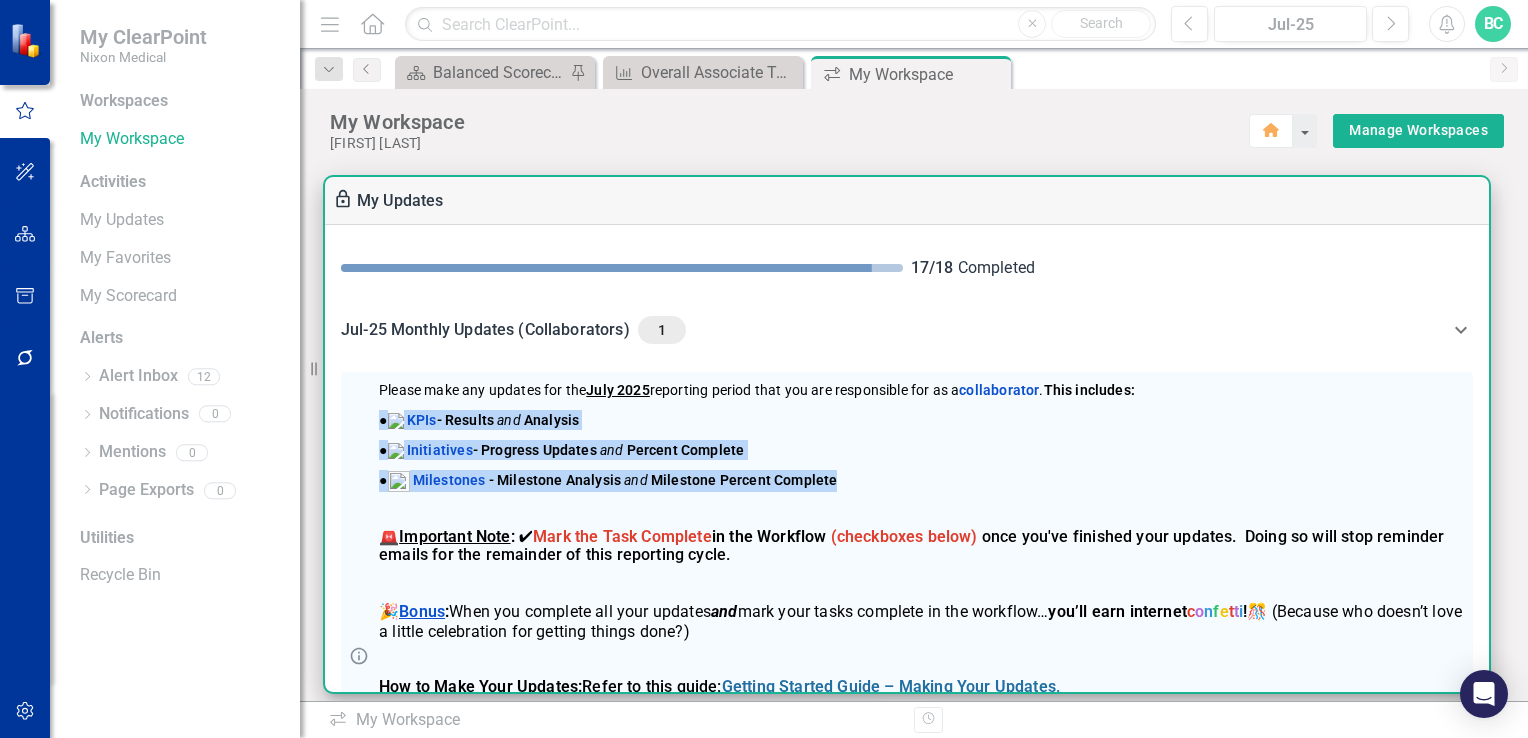 drag, startPoint x: 1488, startPoint y: 388, endPoint x: 1486, endPoint y: 485, distance: 97.020615 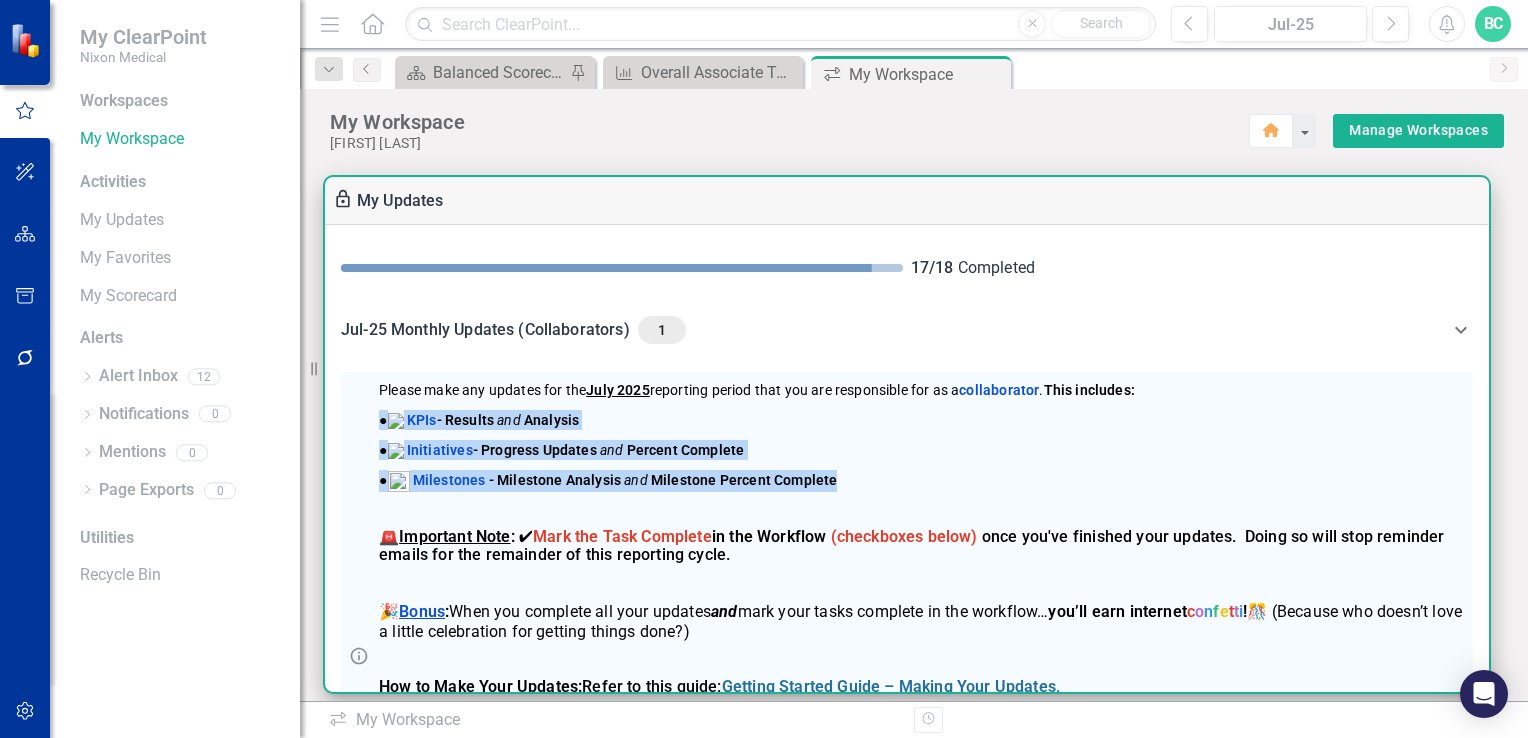 click on "17 / 18 Completed [MONTH]-[YEAR] Monthly Updates (Collaborators) 1 Please make any updates for the  [MONTH] [YEAR]  reporting period that you are responsible for as a  collaborator .   This includes :
●     KPIs   - Results   and   Analysis
●     Initiatives   - Progress Updates   and   Percent Complete
●     Milestones   -   Milestone Analysis   and   Milestone Percent Complete
🚨   Important Note :     ✅   Mark the Task Complete   in the Workflow   ( checkboxes below)   once you've finished your updates.   Doing so will stop reminder emails for the remainder of this reporting cycle.
🎉   Bonus :   When you complete all your updates   and   mark your tasks complete in the workflow…   you’ll earn internet   c o n f e t t i !   🎉   (Because who doesn’t love a little celebration for getting things done?)
How to Make Your Updates :   Refer to this guide:   Getting Started Guide – Making Your Updates .
Complete All Updates by the Deadline :   .   After this date," at bounding box center [907, 458] 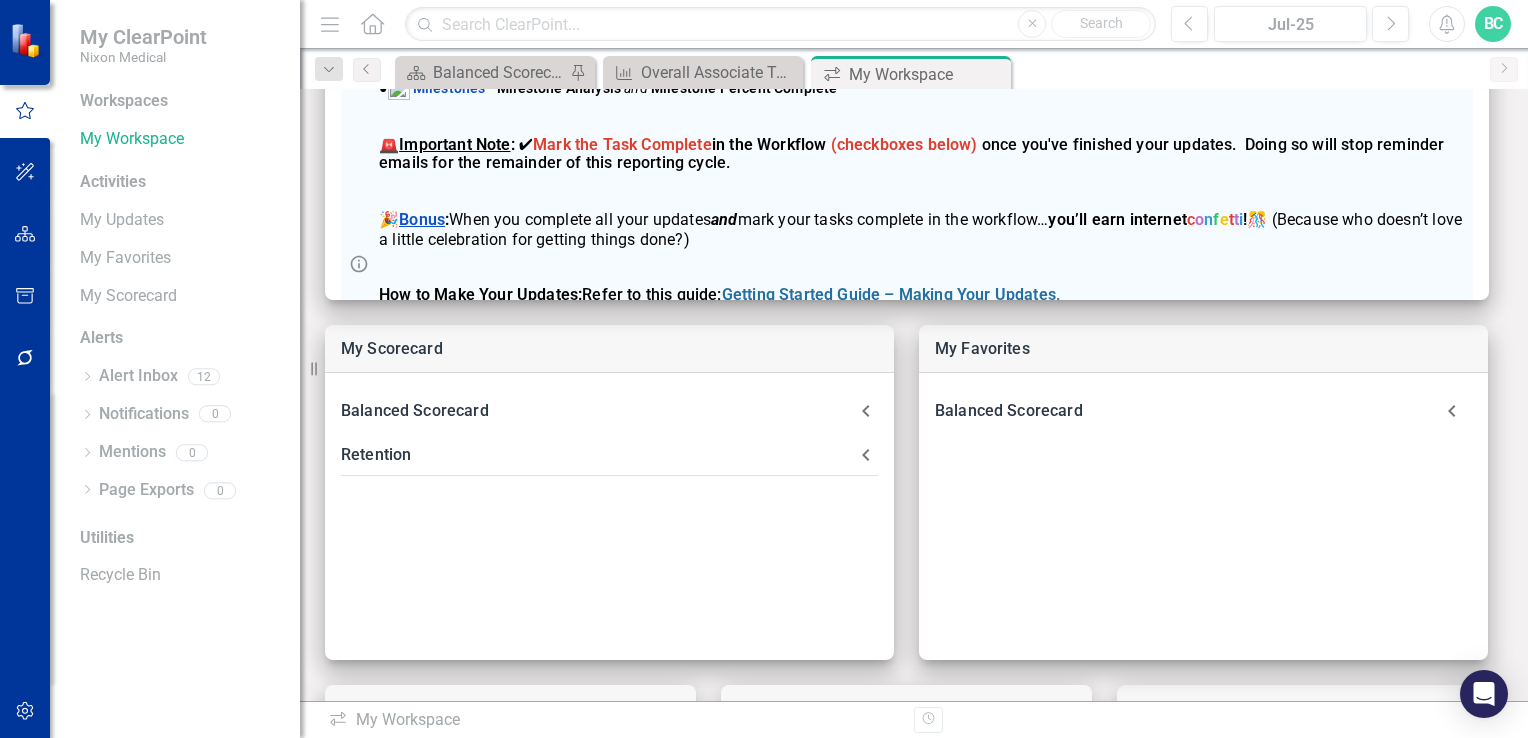 scroll, scrollTop: 393, scrollLeft: 0, axis: vertical 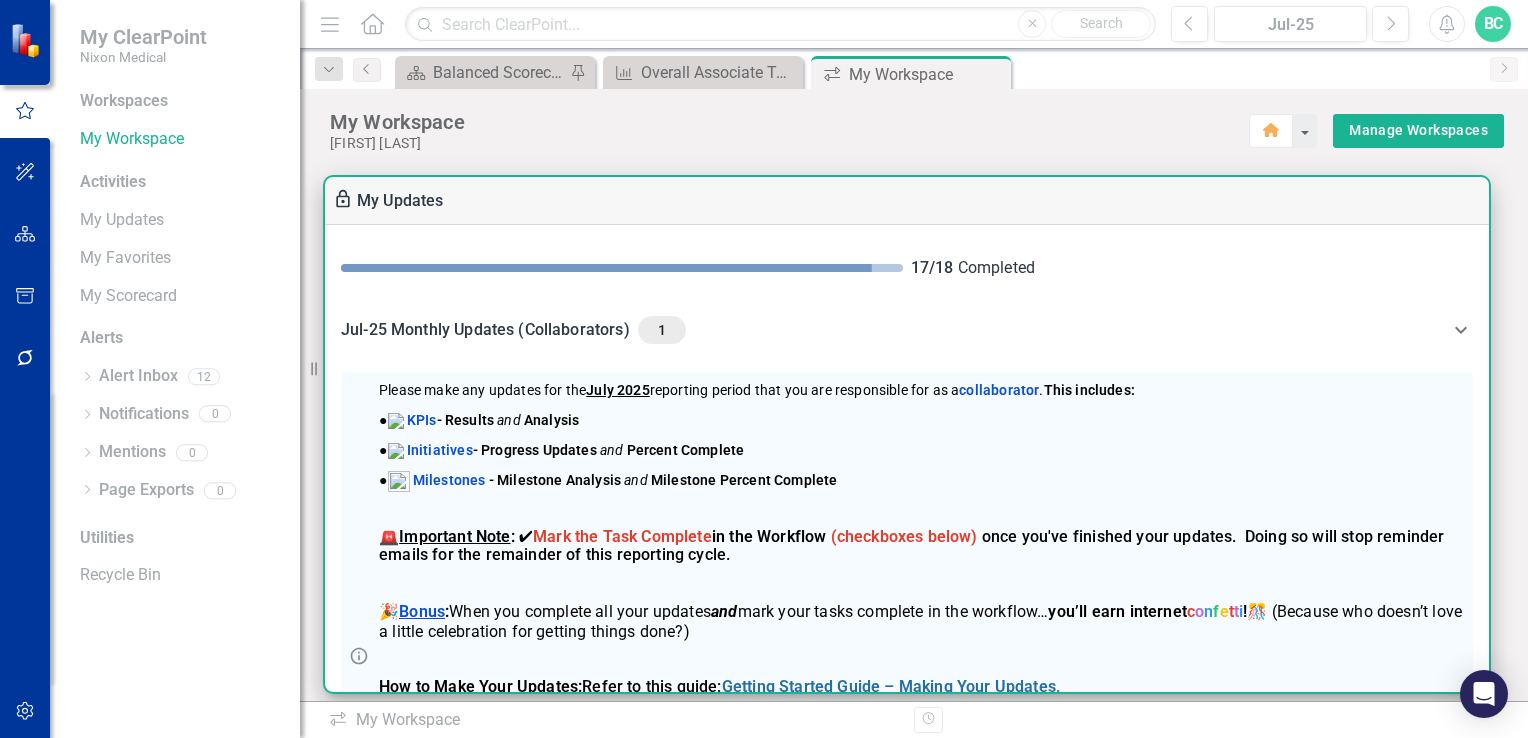 click on "●     KPIs  - Results   and   Analysis" at bounding box center (922, 420) 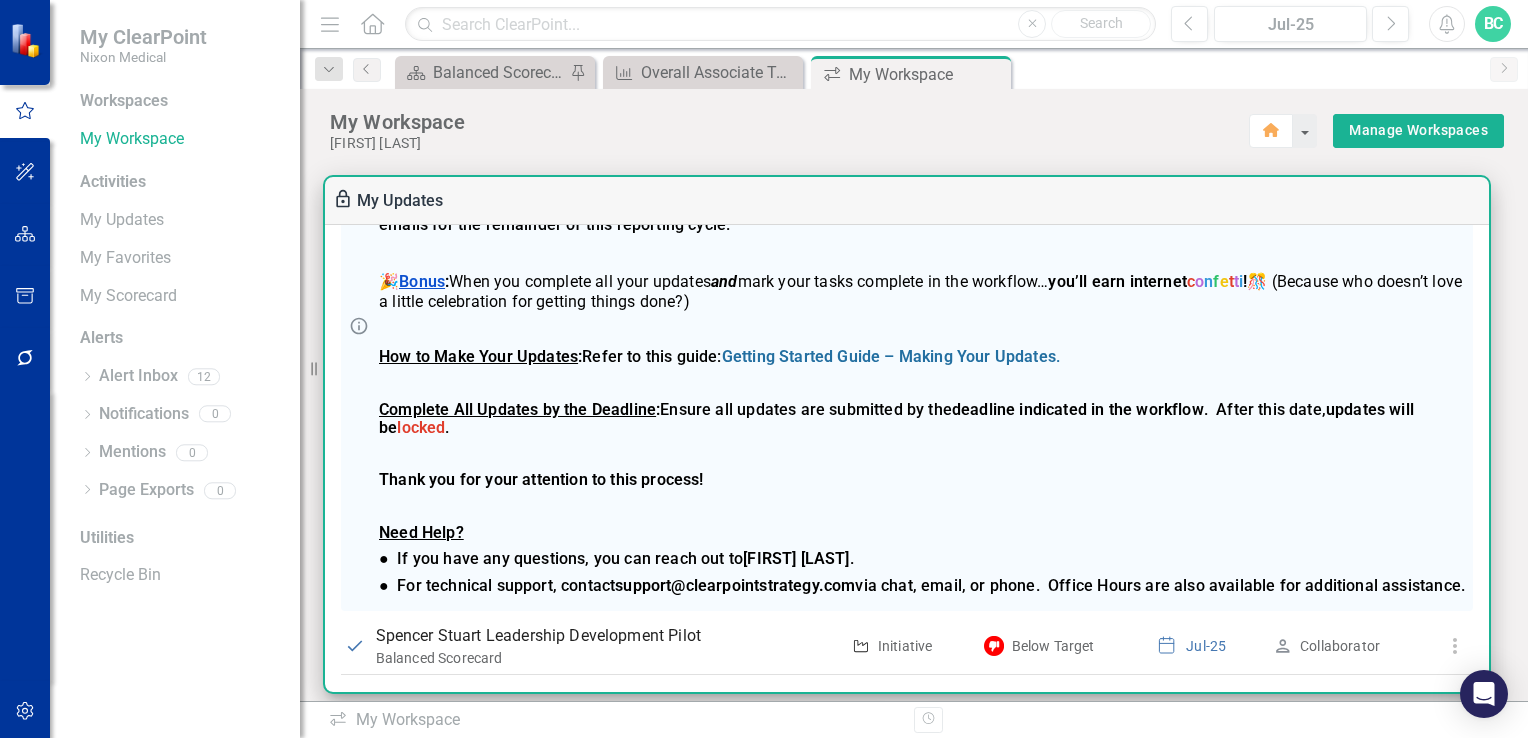 scroll, scrollTop: 419, scrollLeft: 0, axis: vertical 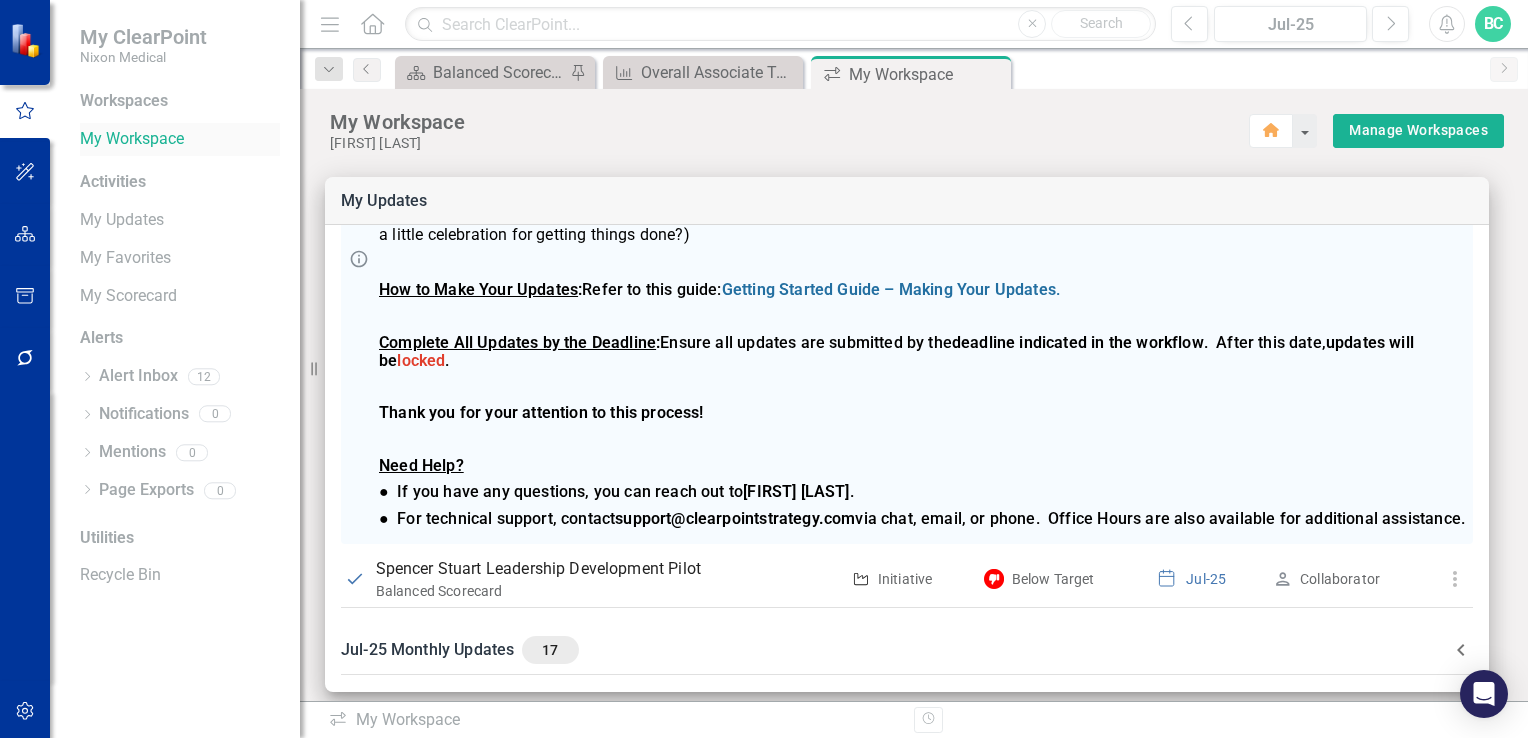 click on "My Workspace" at bounding box center (180, 139) 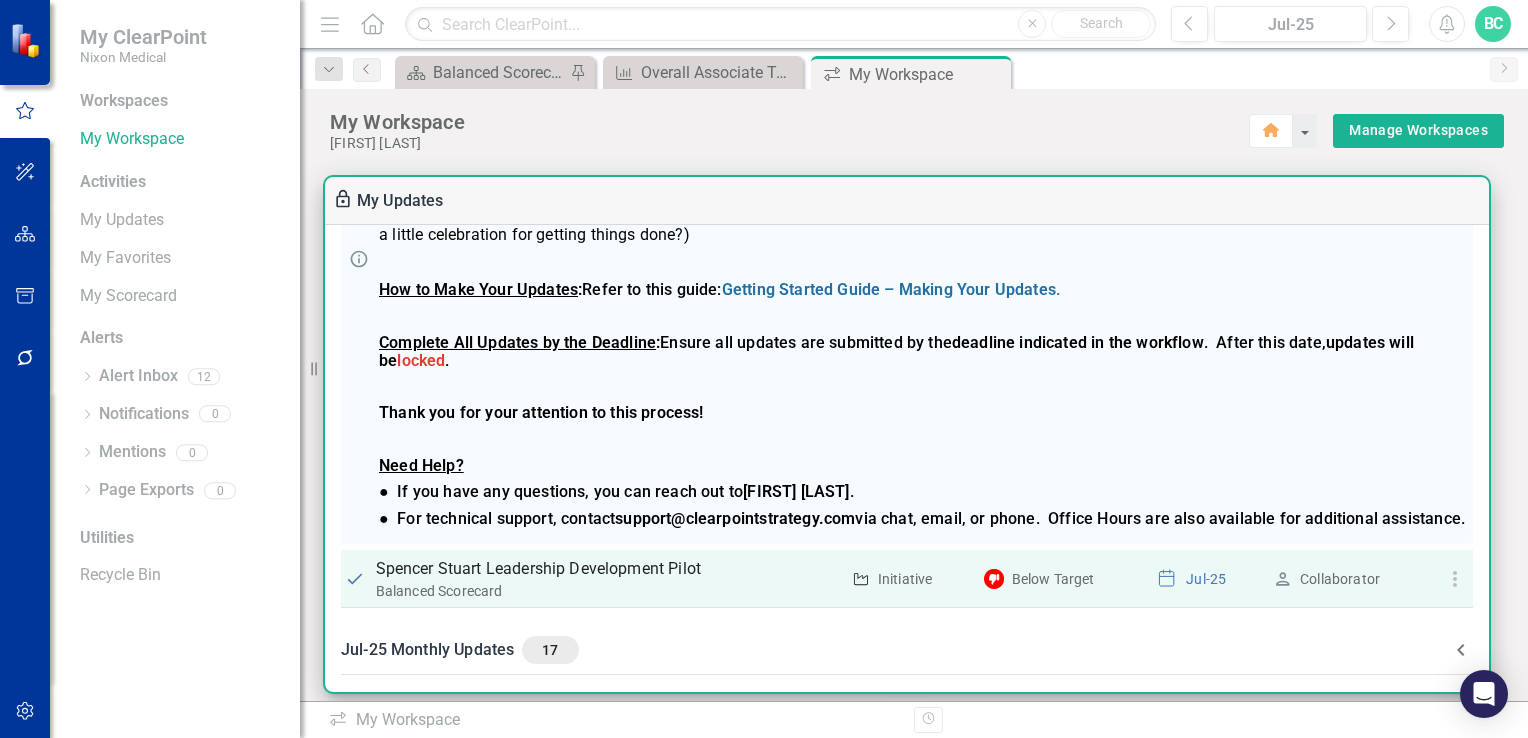 click on "Spencer Stuart Leadership Development Pilot" at bounding box center [607, 569] 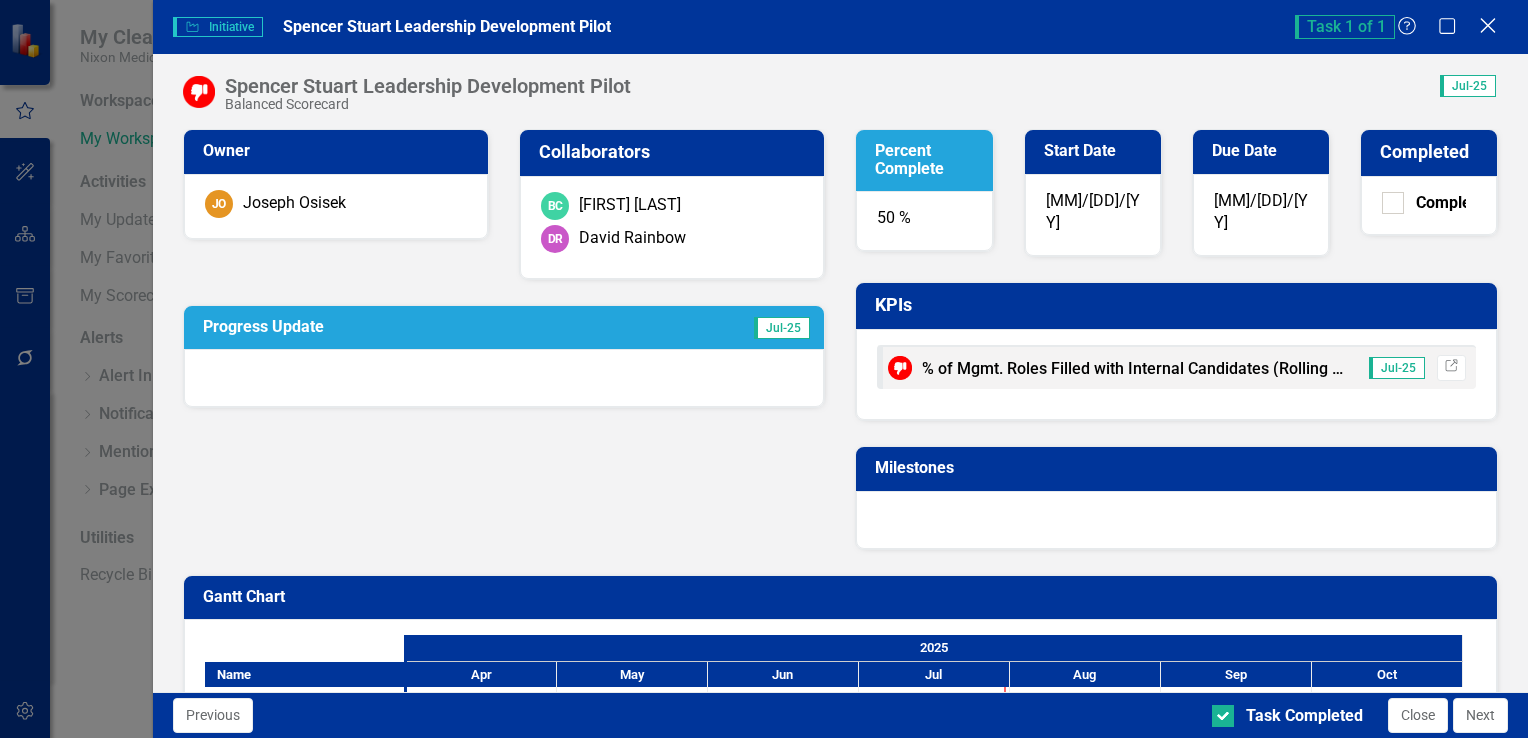 click on "Close" 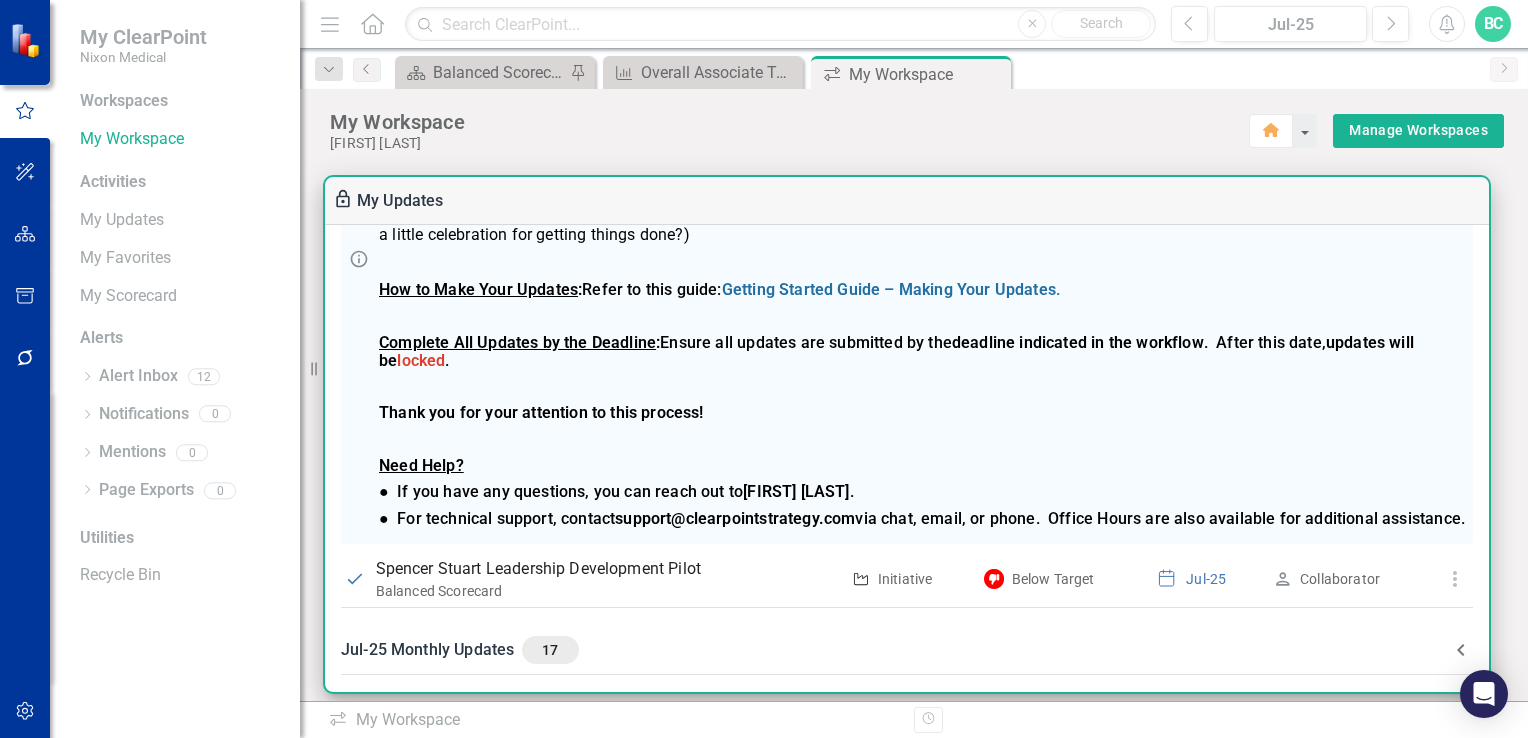 click on "17" at bounding box center [550, 650] 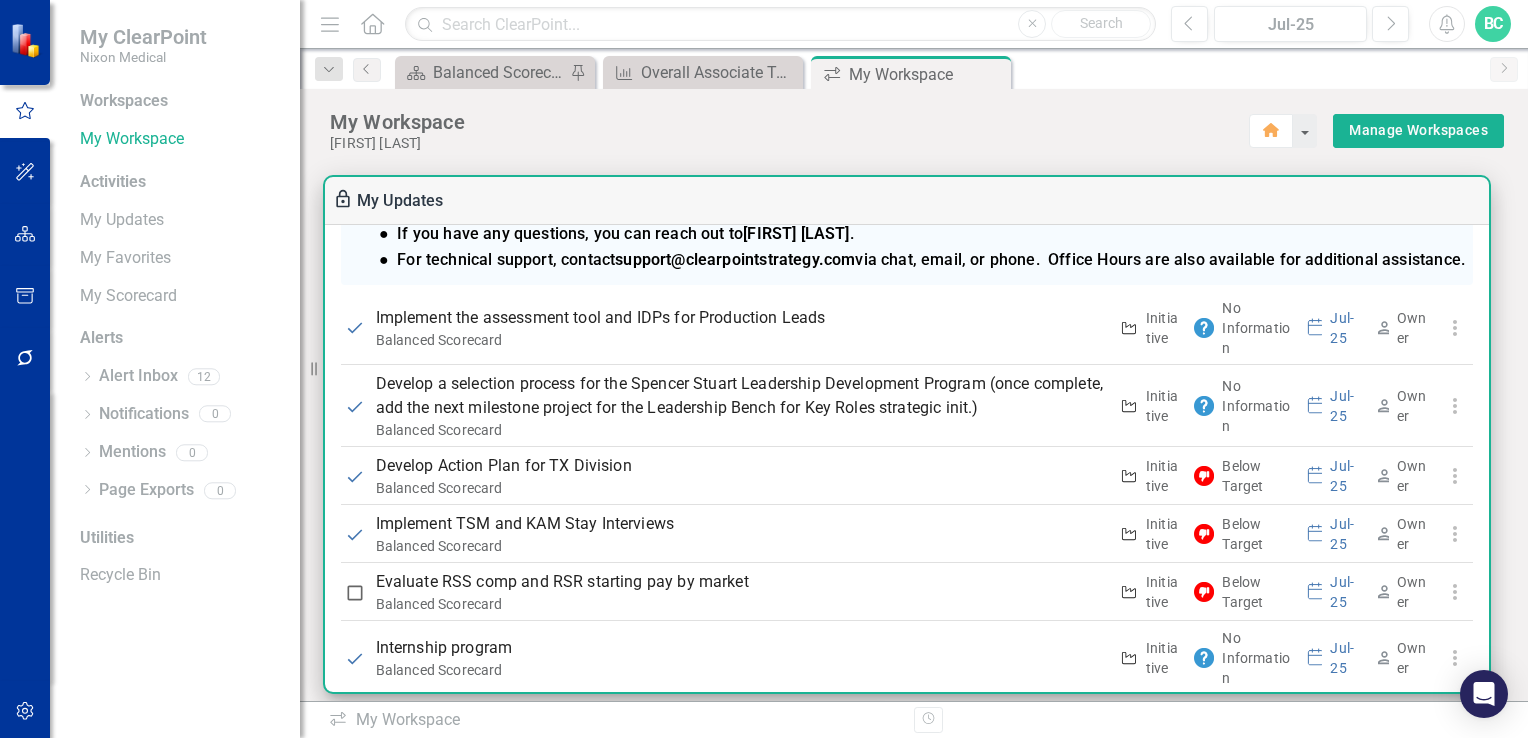 scroll, scrollTop: 1533, scrollLeft: 0, axis: vertical 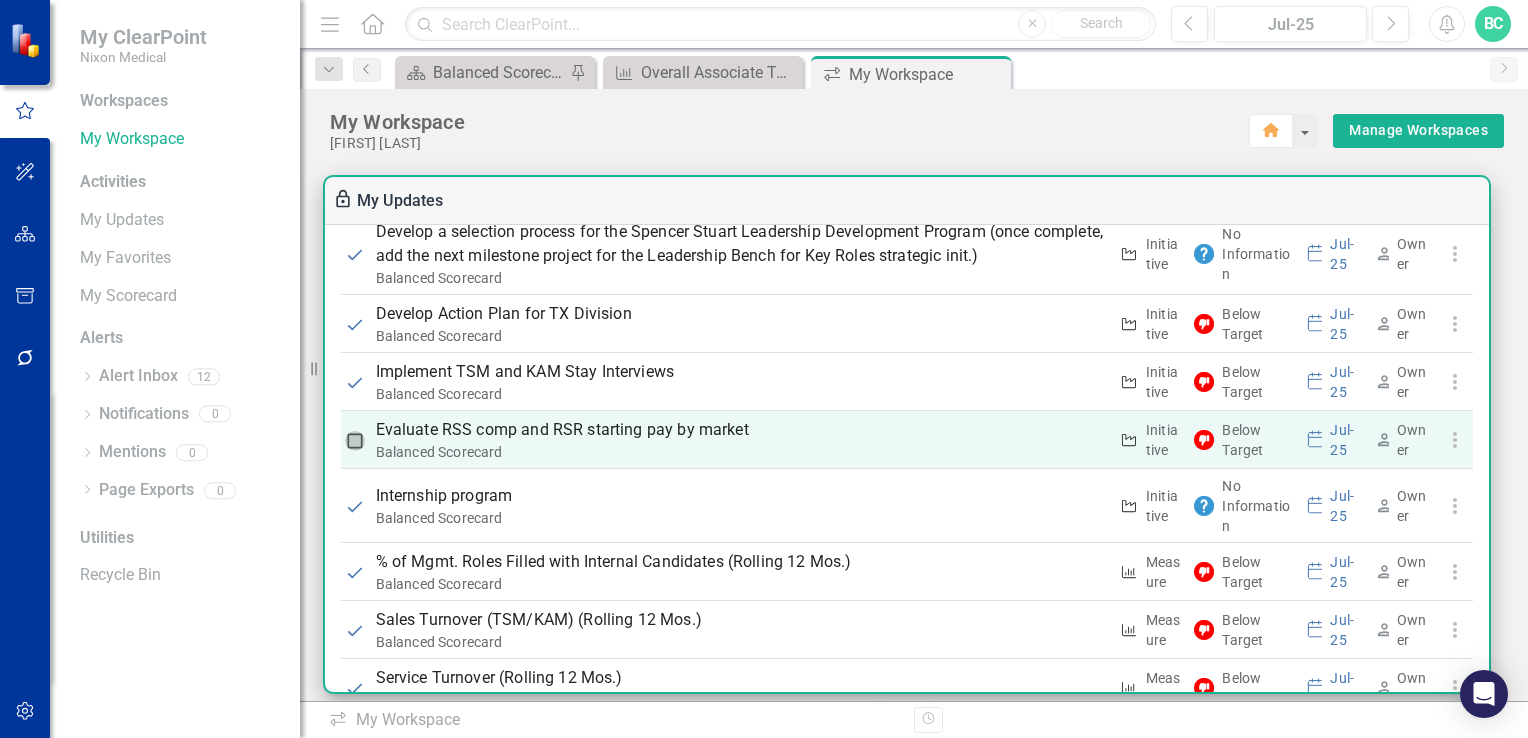 click at bounding box center (355, 441) 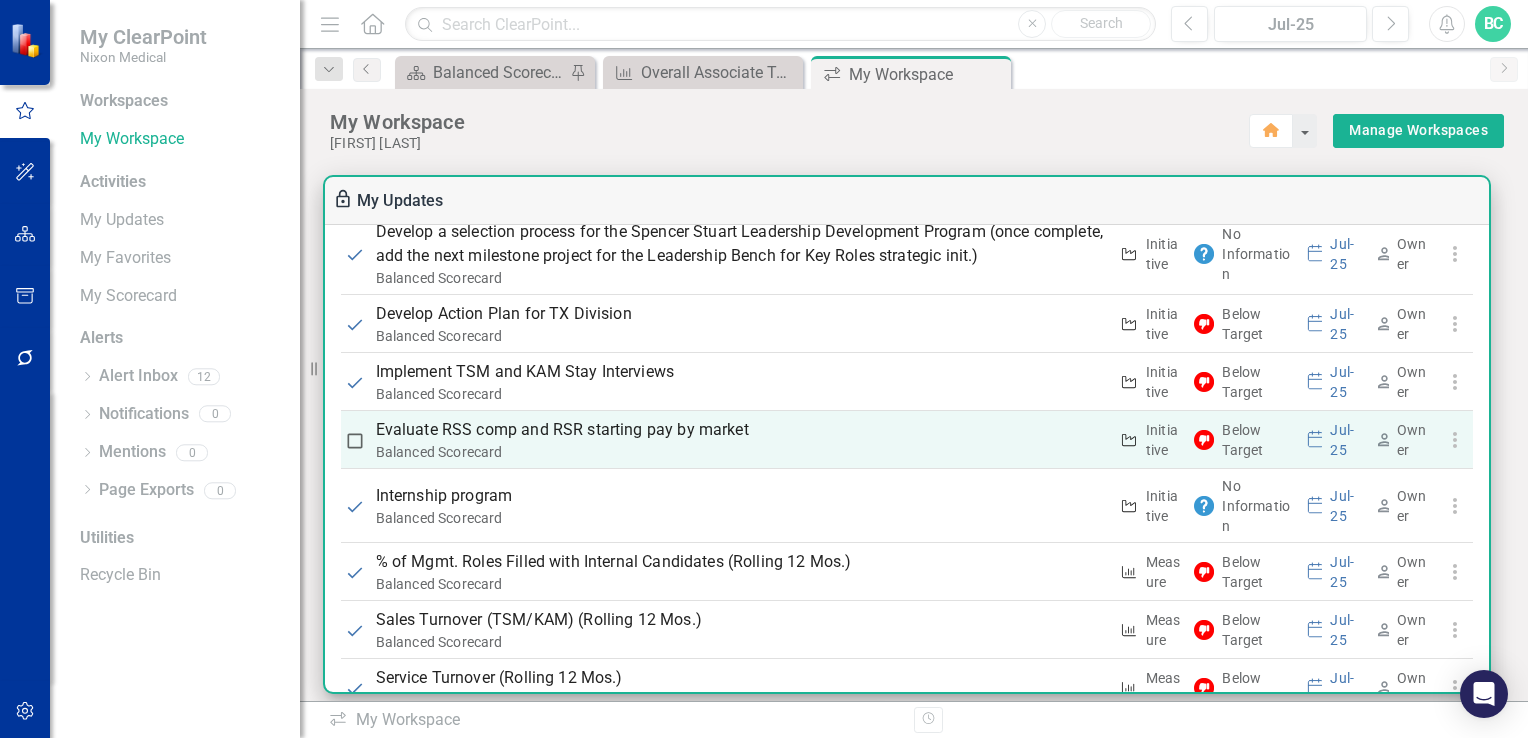 checkbox on "true" 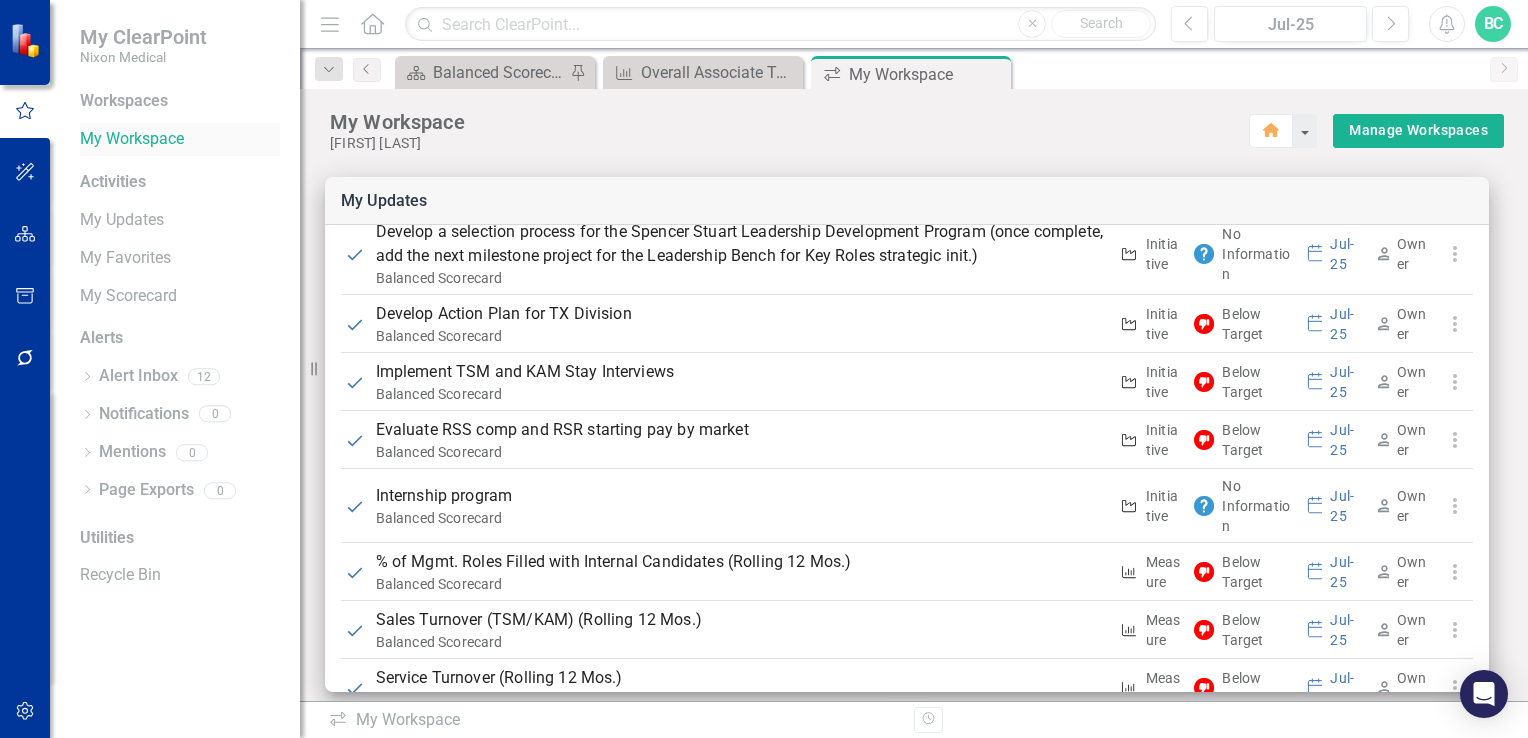 click on "My Workspace" at bounding box center [180, 139] 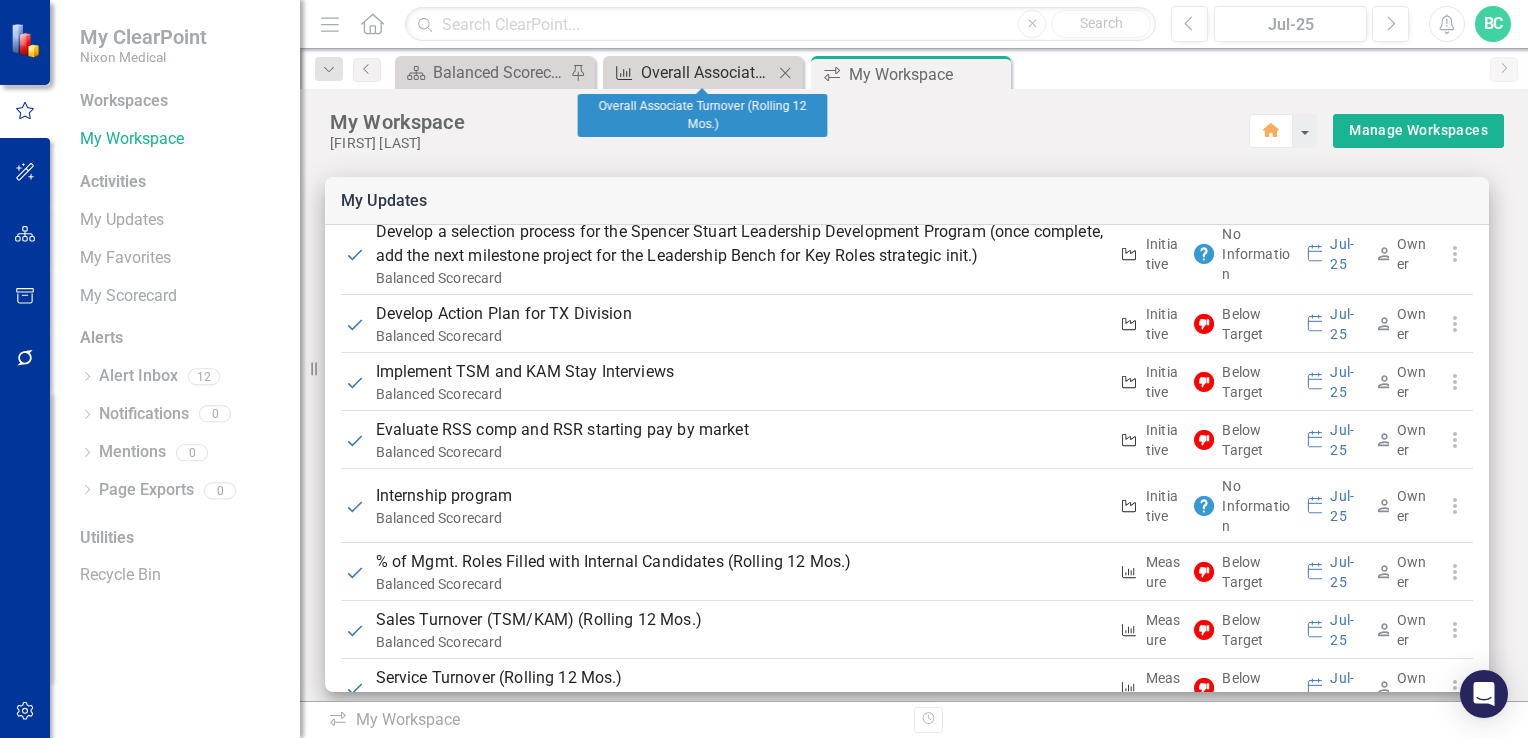 click on "Overall Associate Turnover (Rolling 12 Mos.)" at bounding box center [707, 72] 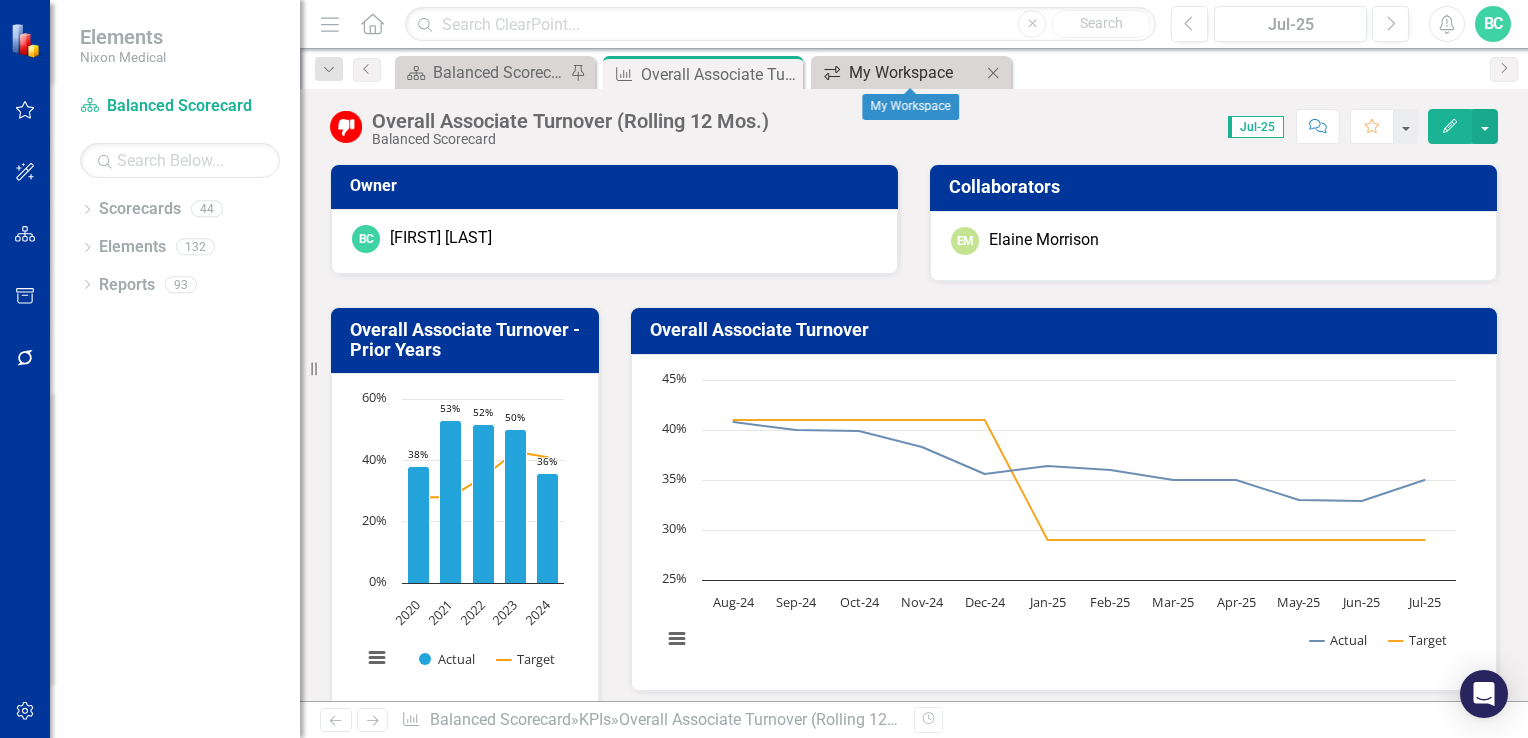 click on "My Workspace" at bounding box center [915, 72] 